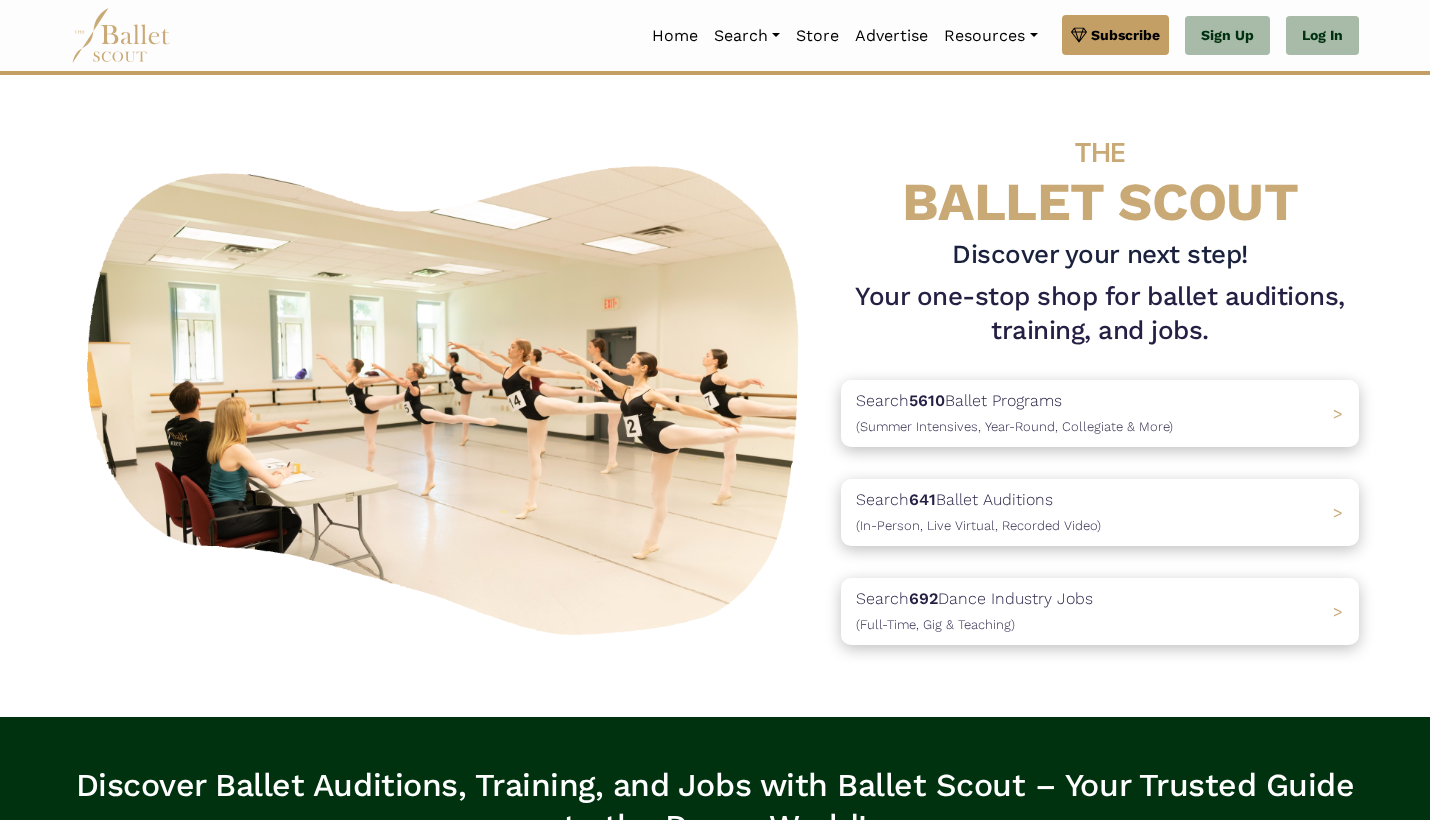 scroll, scrollTop: 0, scrollLeft: 0, axis: both 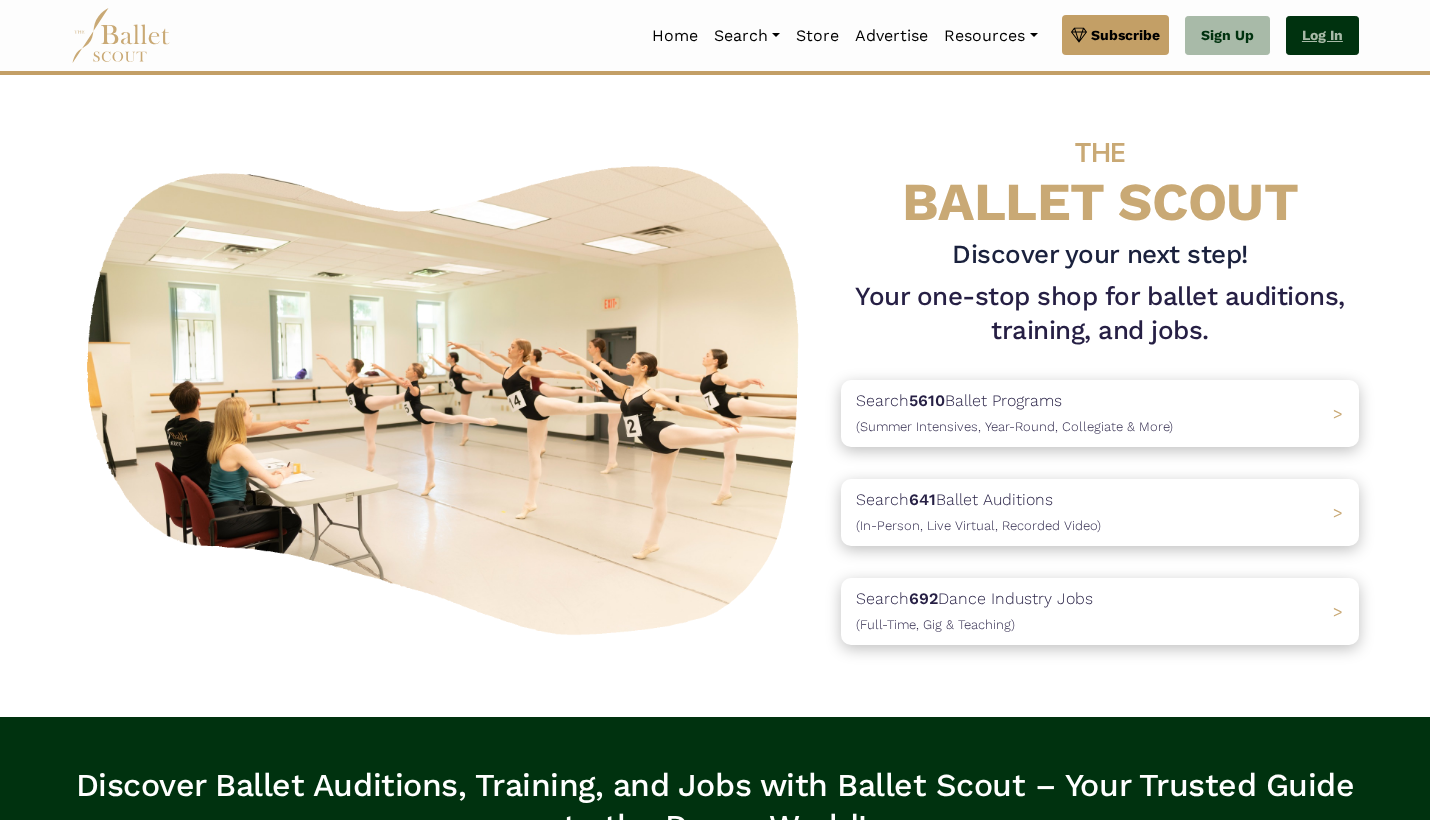 click on "Log In" at bounding box center [1322, 36] 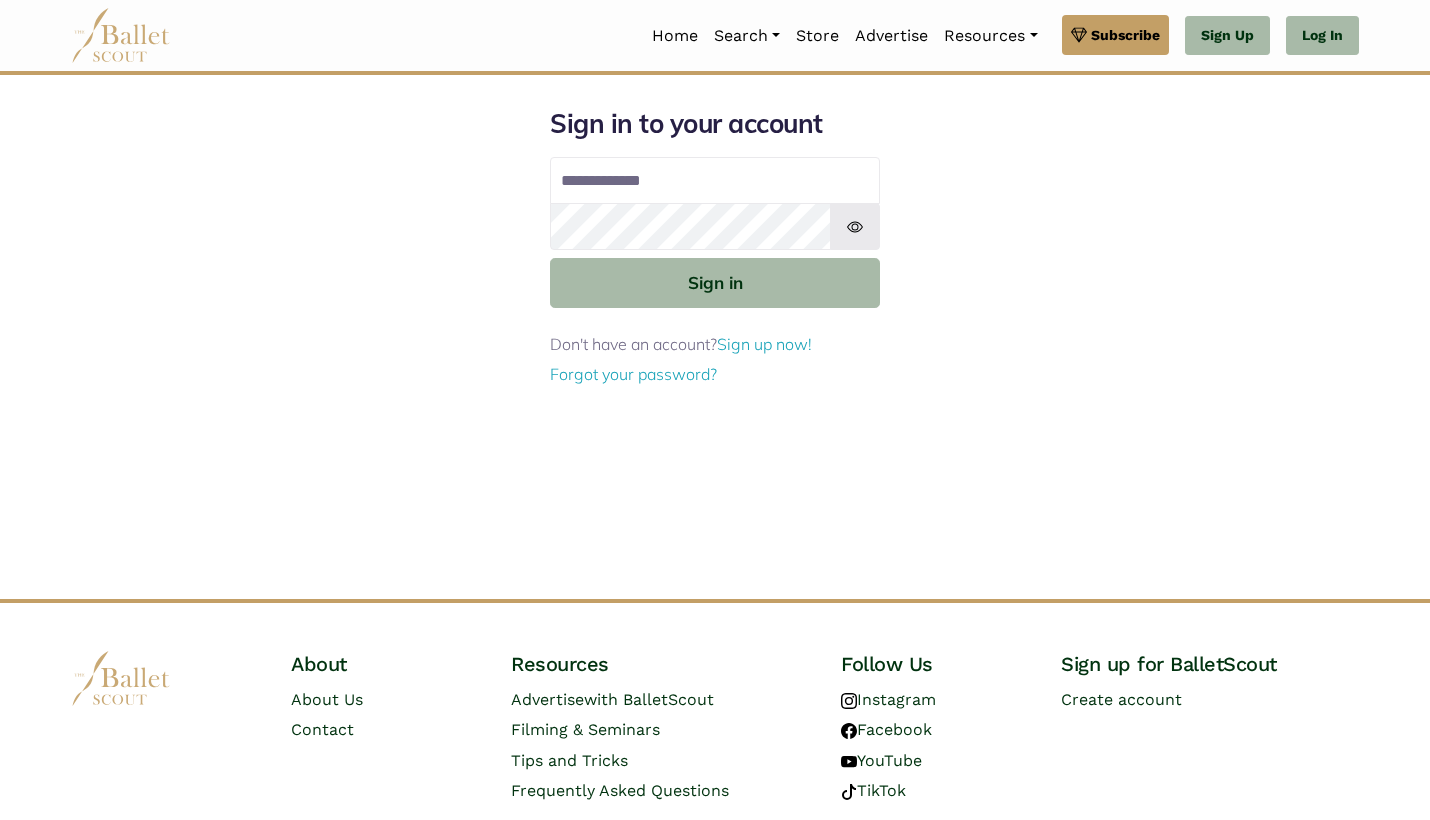 scroll, scrollTop: 0, scrollLeft: 0, axis: both 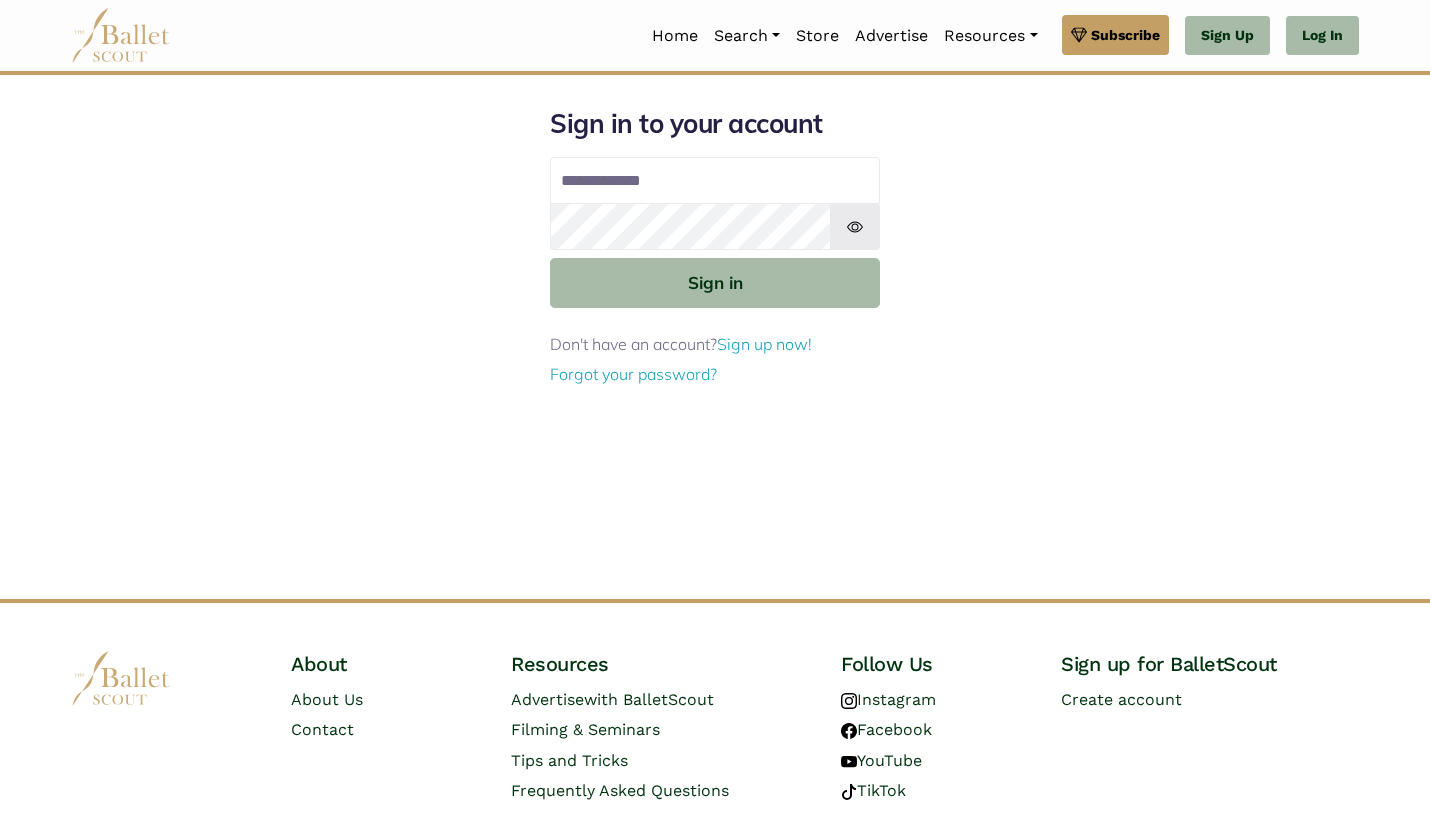 click on "Sign in to your account
Email address
Password
Sign in
Don't have an account?  Sign up now!
Forgot your password?" at bounding box center [715, 353] 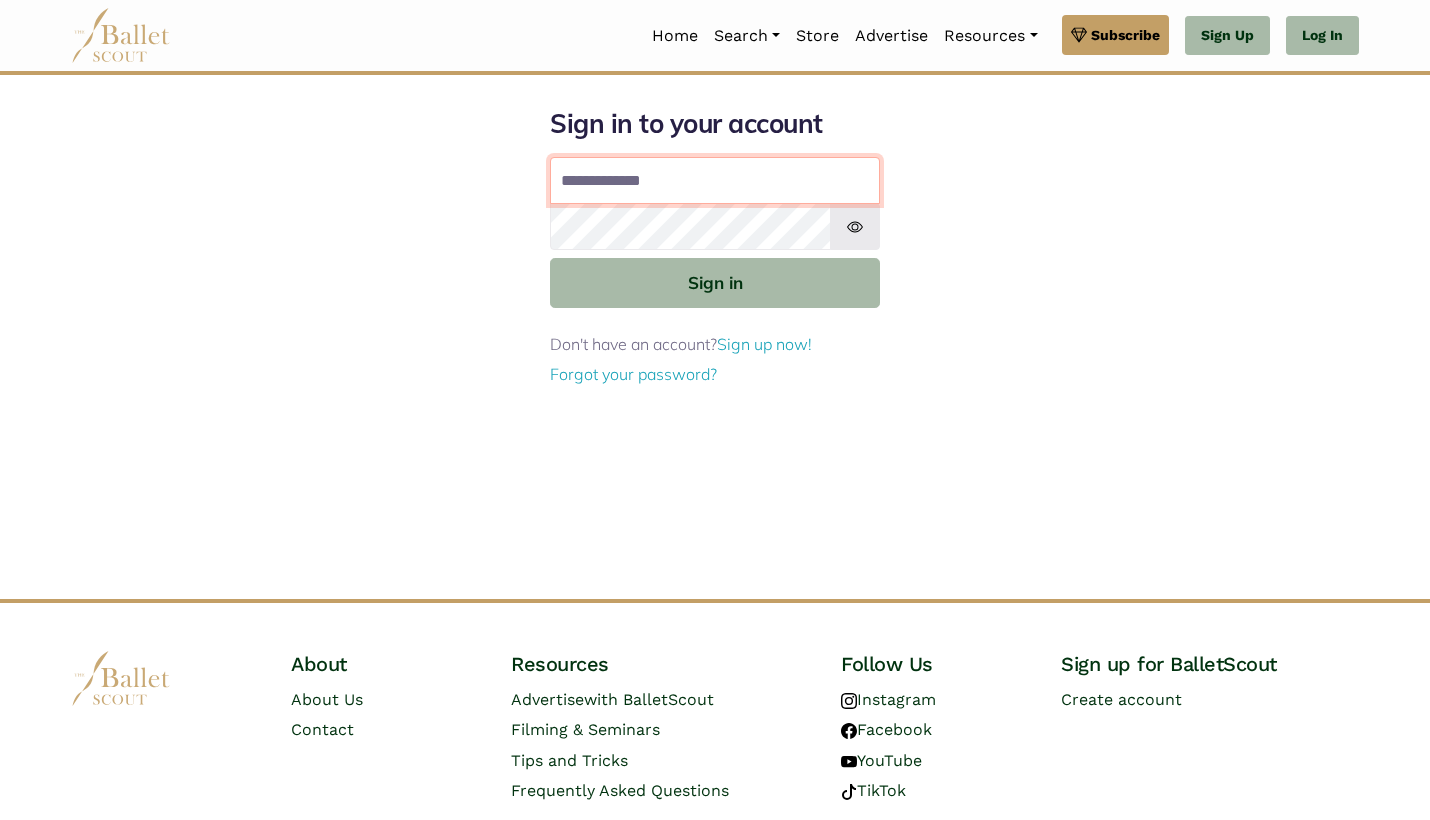 click on "Email address" at bounding box center [715, 181] 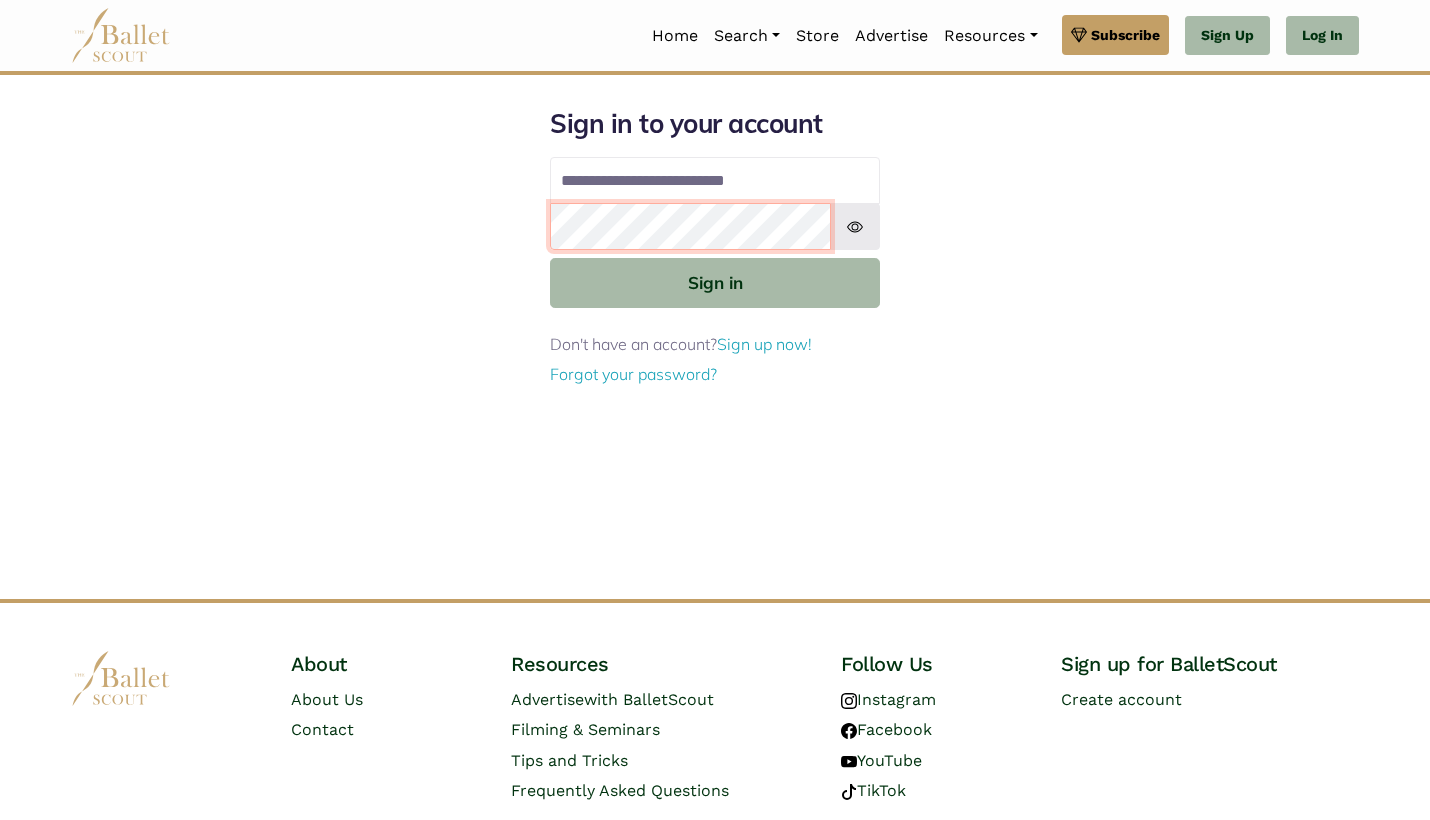 click on "Sign in" at bounding box center [715, 282] 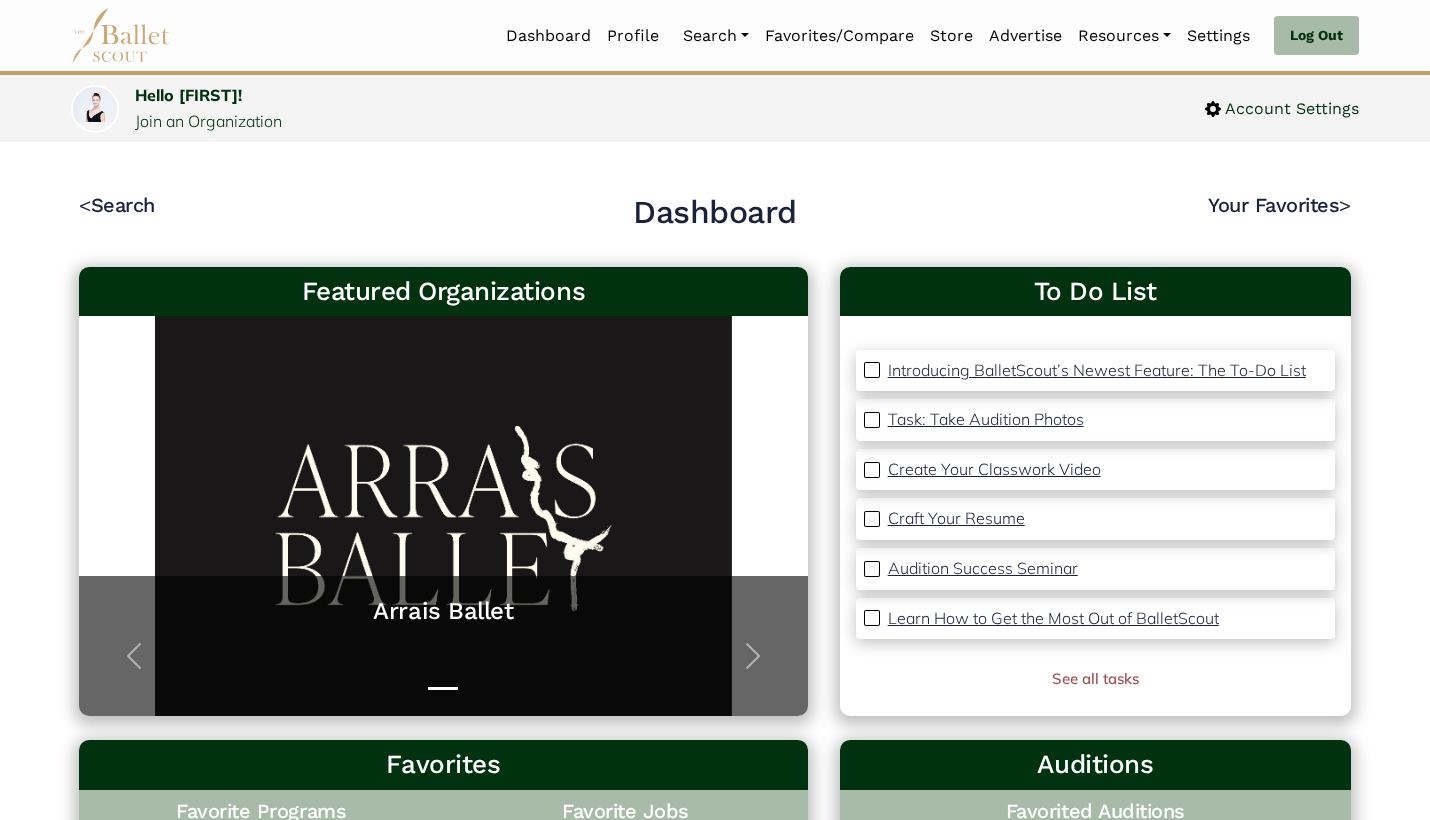 scroll, scrollTop: 0, scrollLeft: 0, axis: both 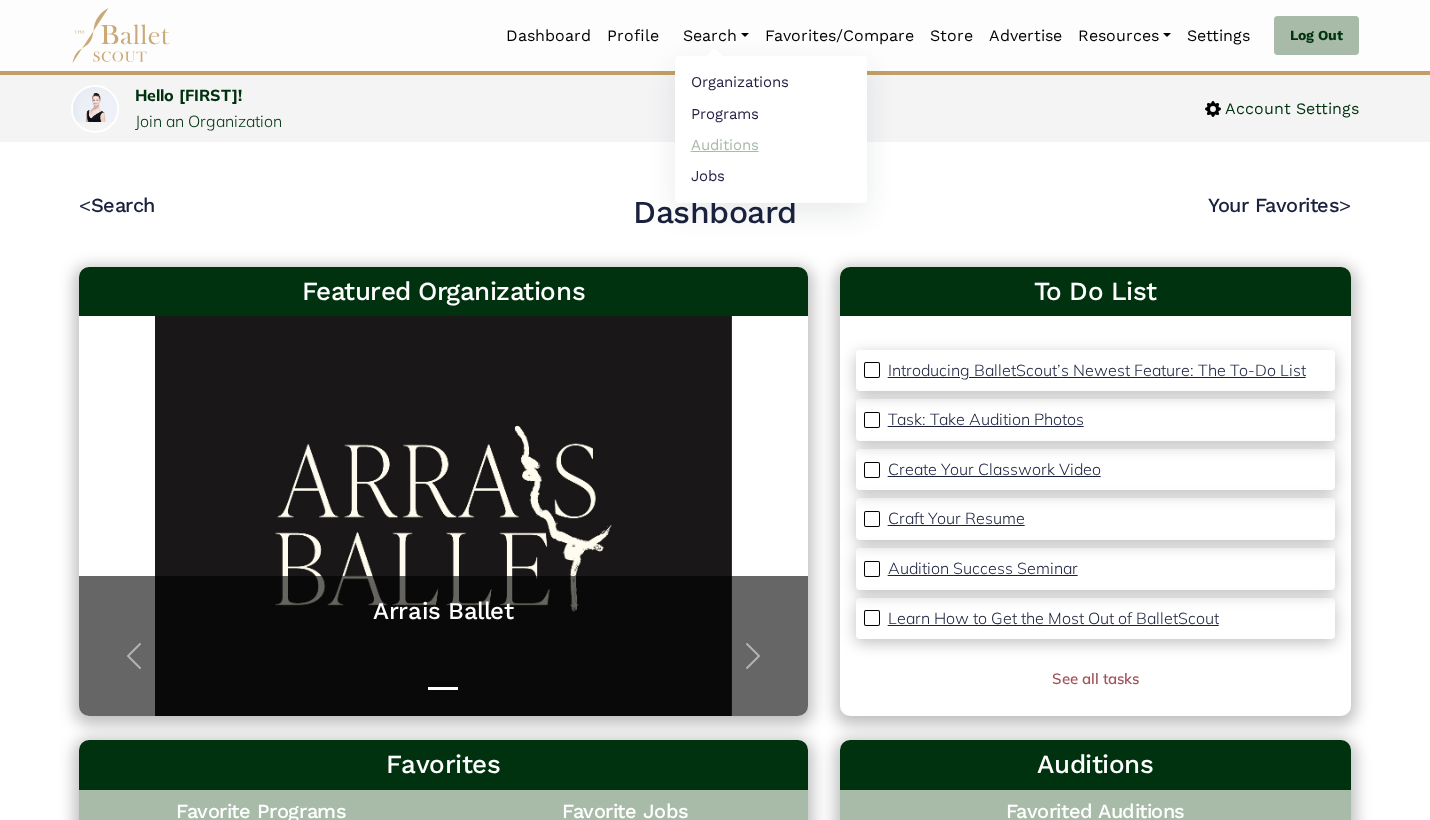 click on "Auditions" at bounding box center [771, 144] 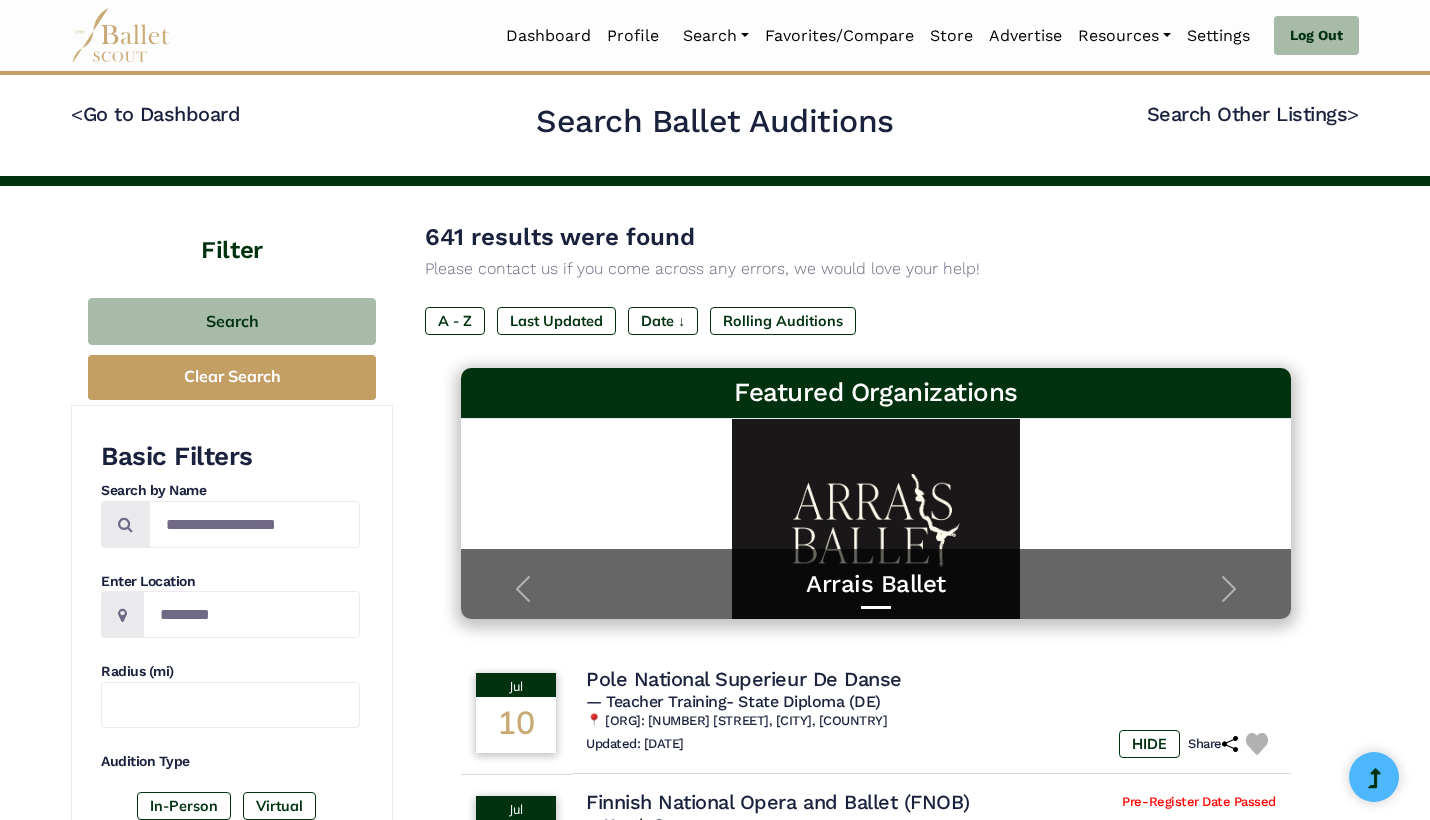 scroll, scrollTop: 0, scrollLeft: 0, axis: both 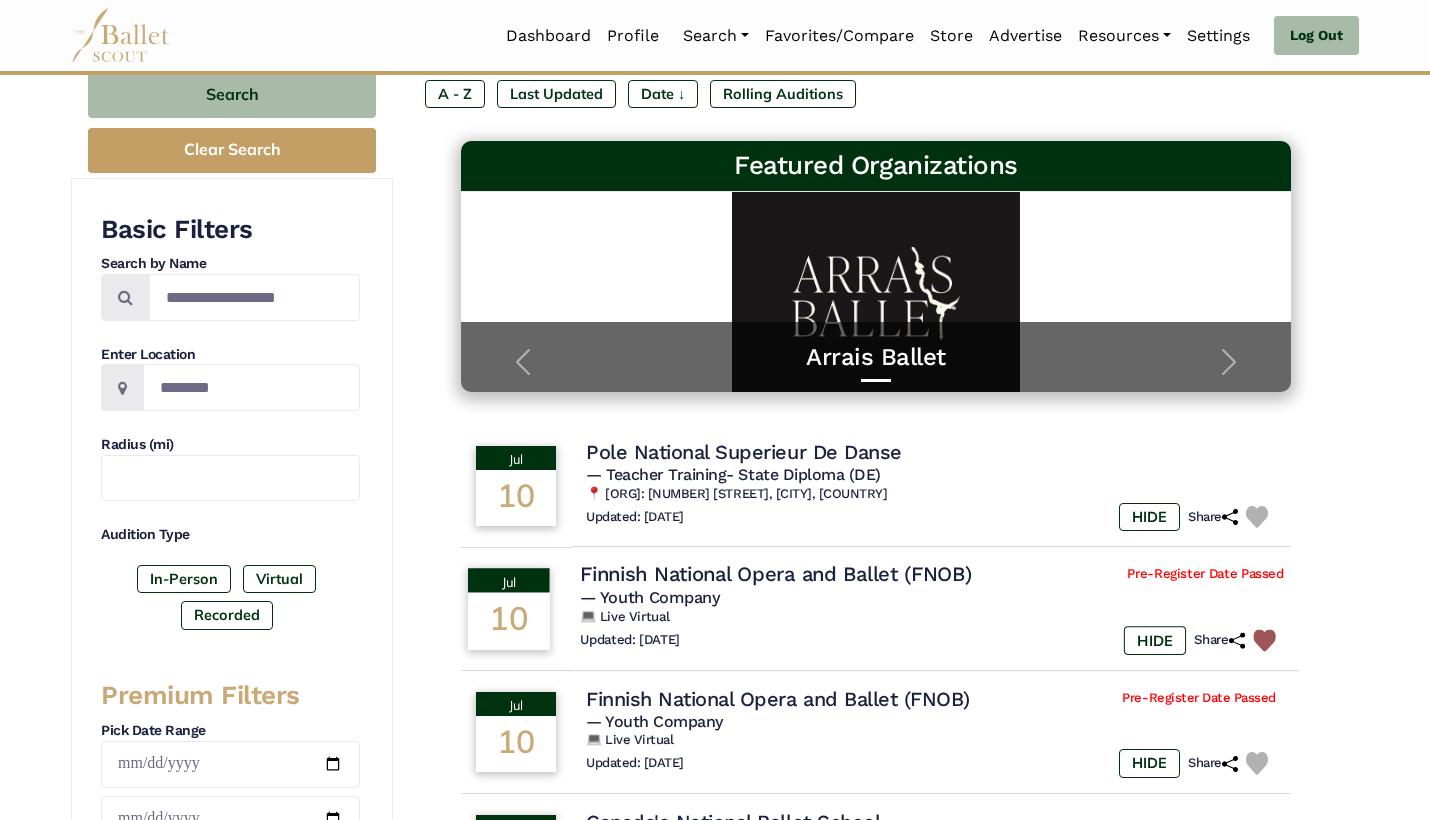 click at bounding box center [1264, 640] 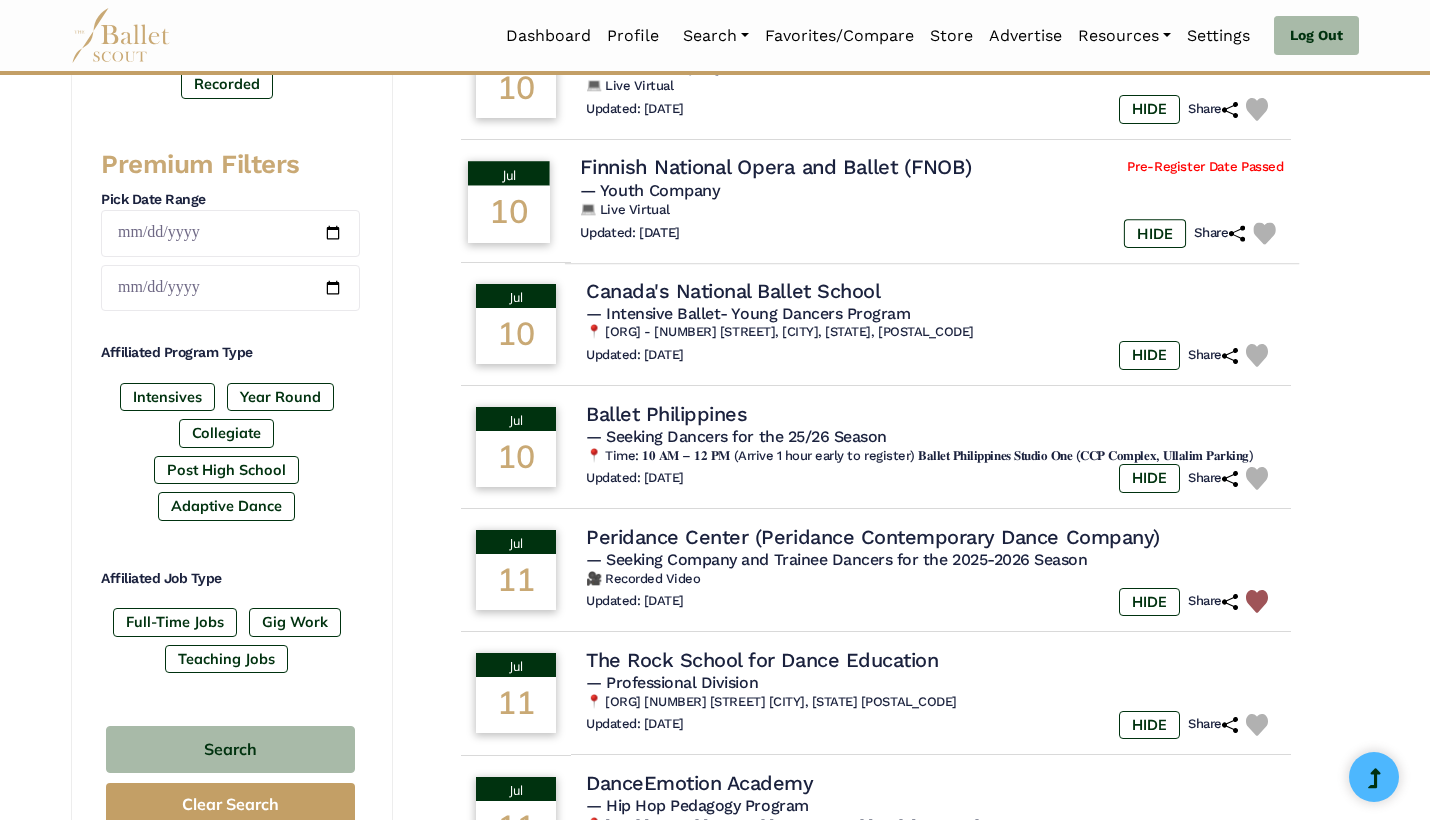 scroll, scrollTop: 760, scrollLeft: 0, axis: vertical 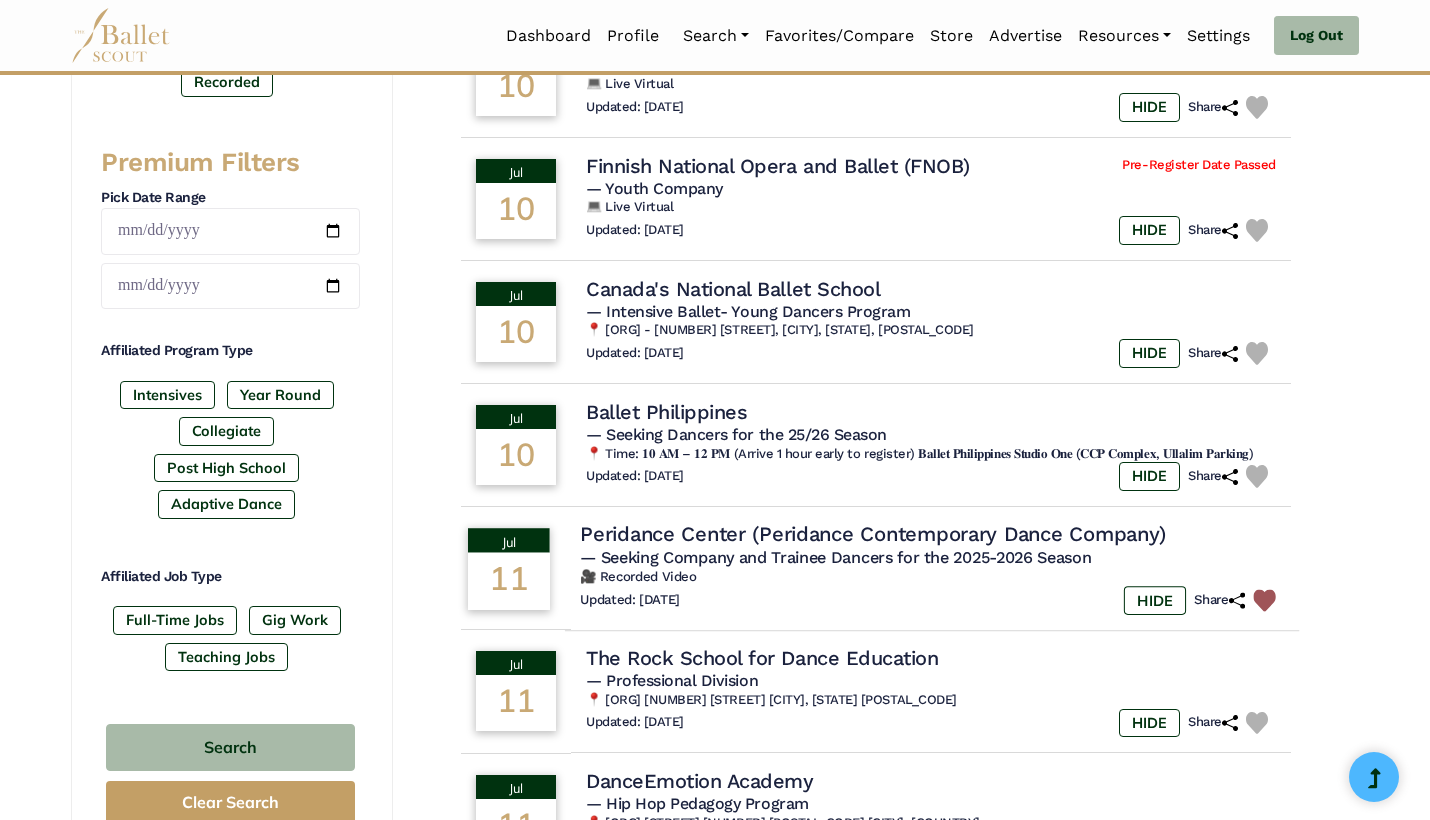 click at bounding box center (1264, 600) 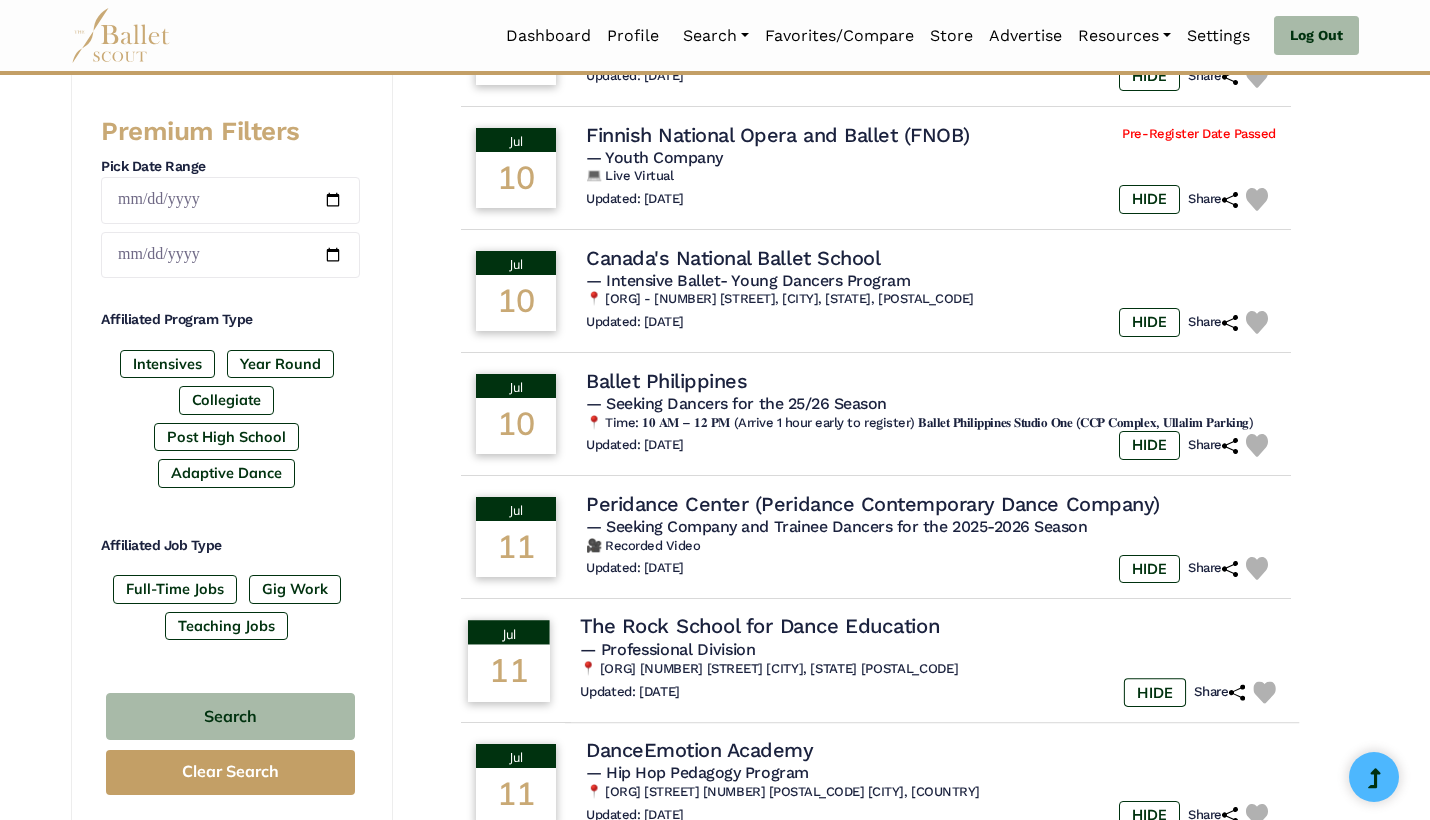 scroll, scrollTop: 799, scrollLeft: 0, axis: vertical 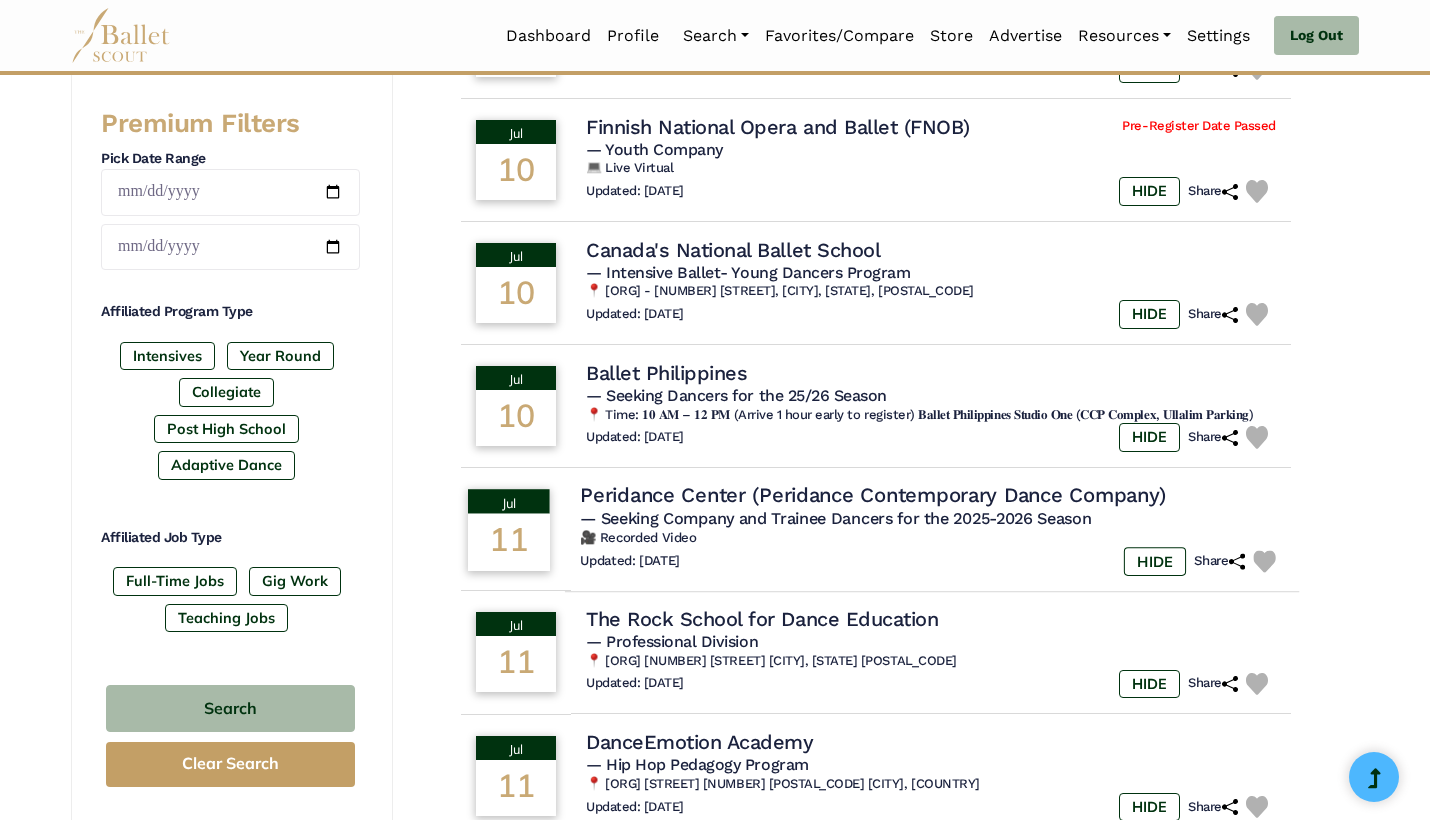 click at bounding box center (1264, 561) 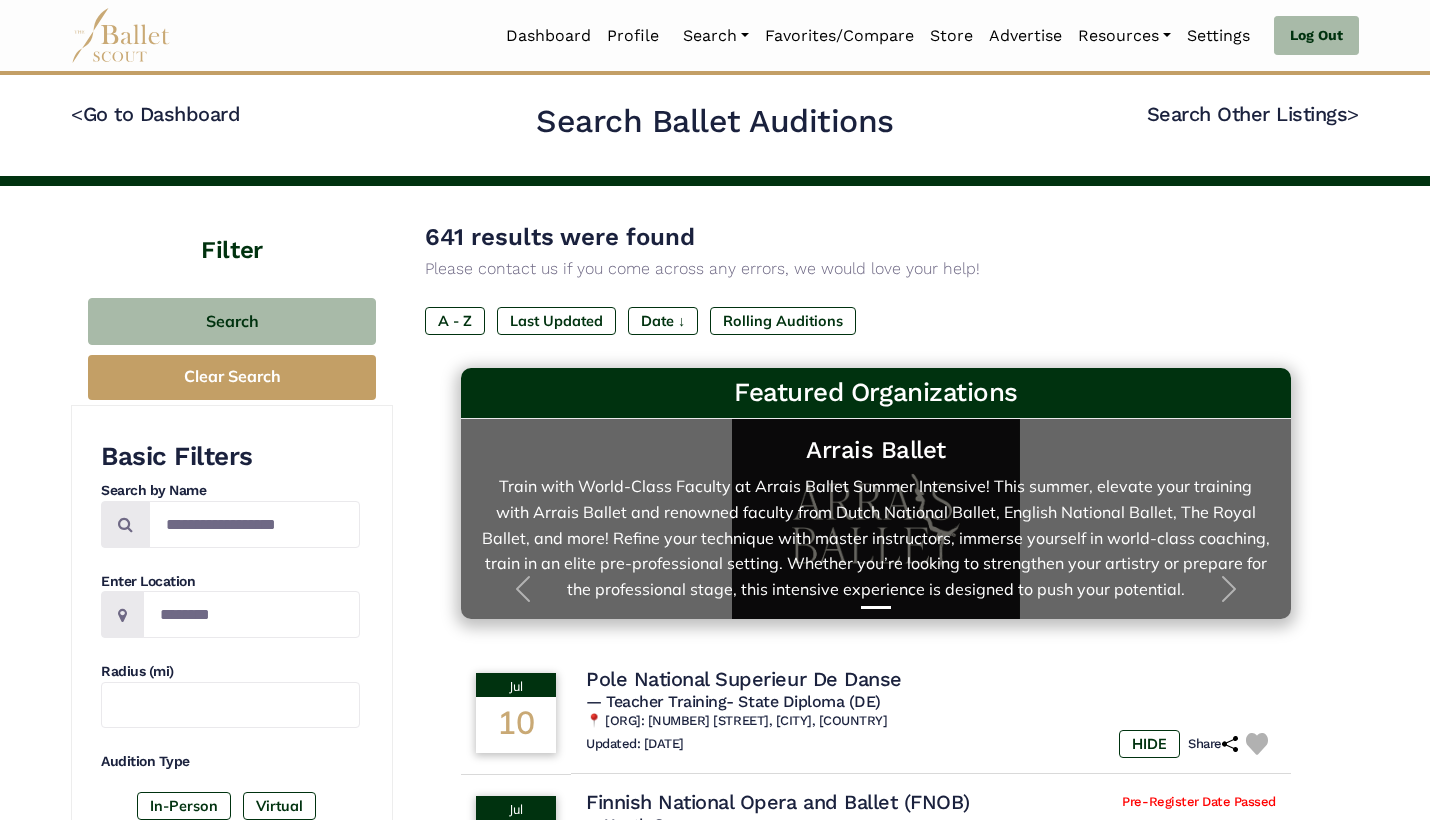 scroll, scrollTop: 0, scrollLeft: 0, axis: both 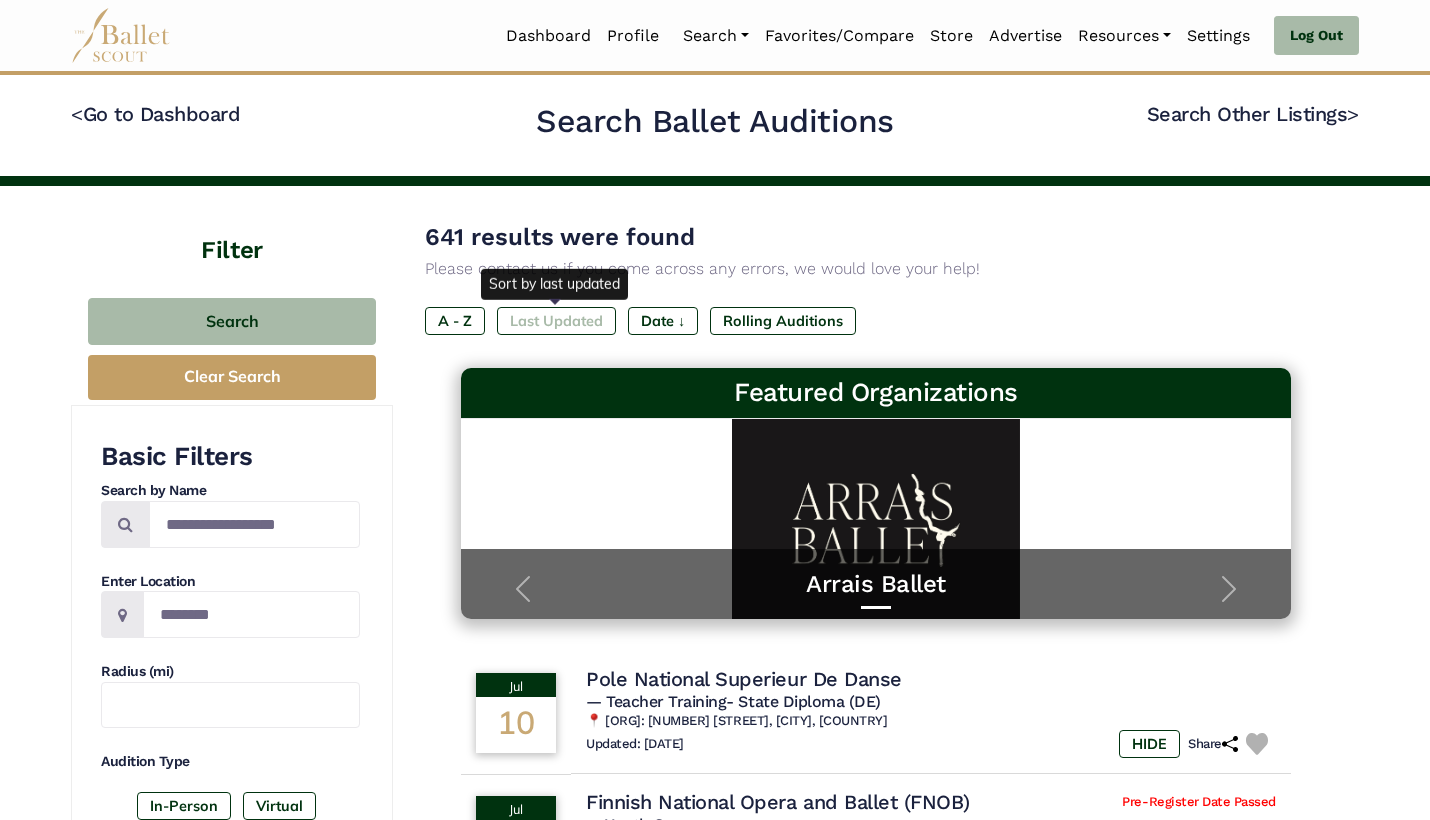 click on "Last Updated" at bounding box center [556, 321] 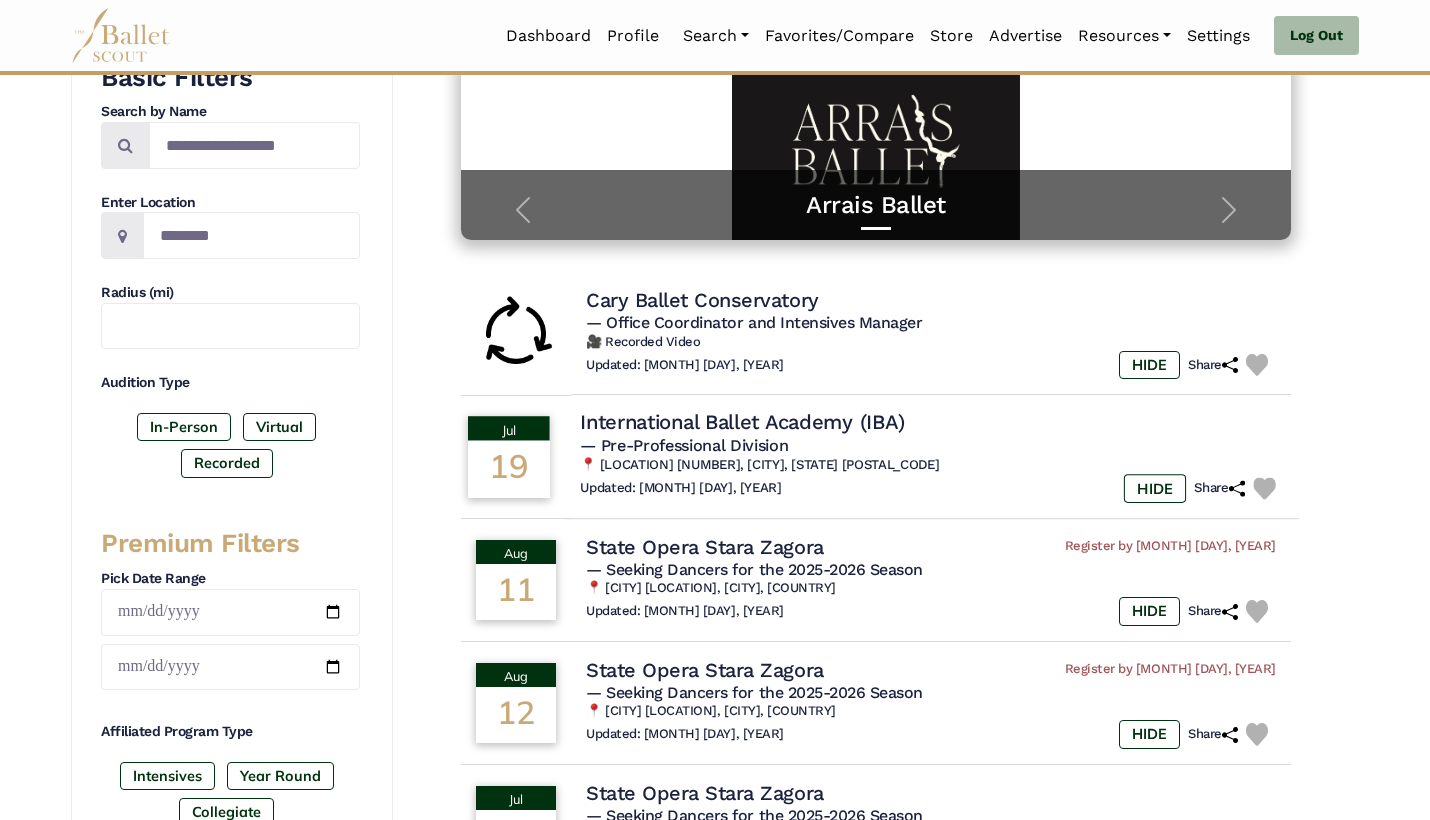 scroll, scrollTop: 383, scrollLeft: 0, axis: vertical 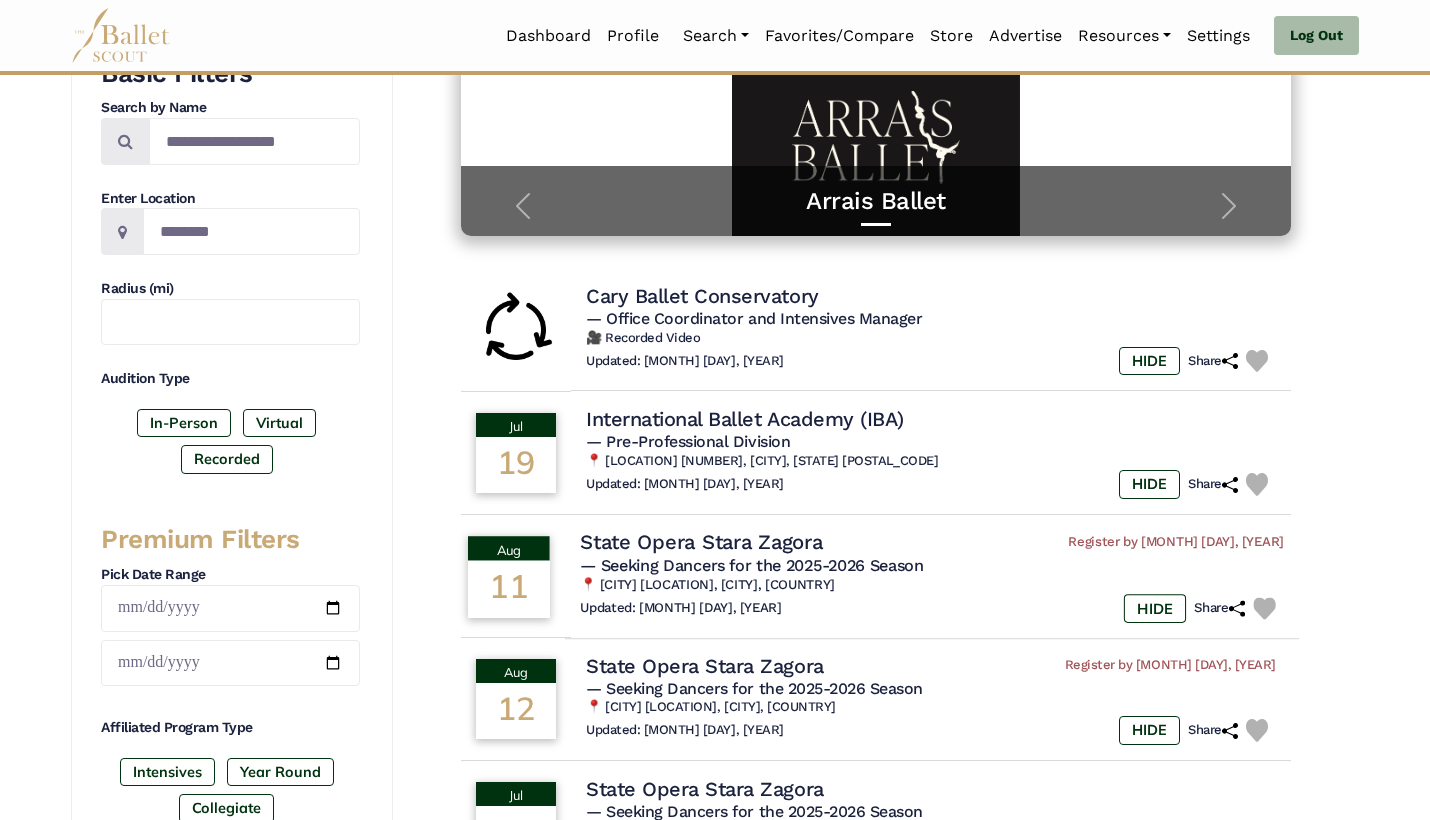 click at bounding box center (1264, 608) 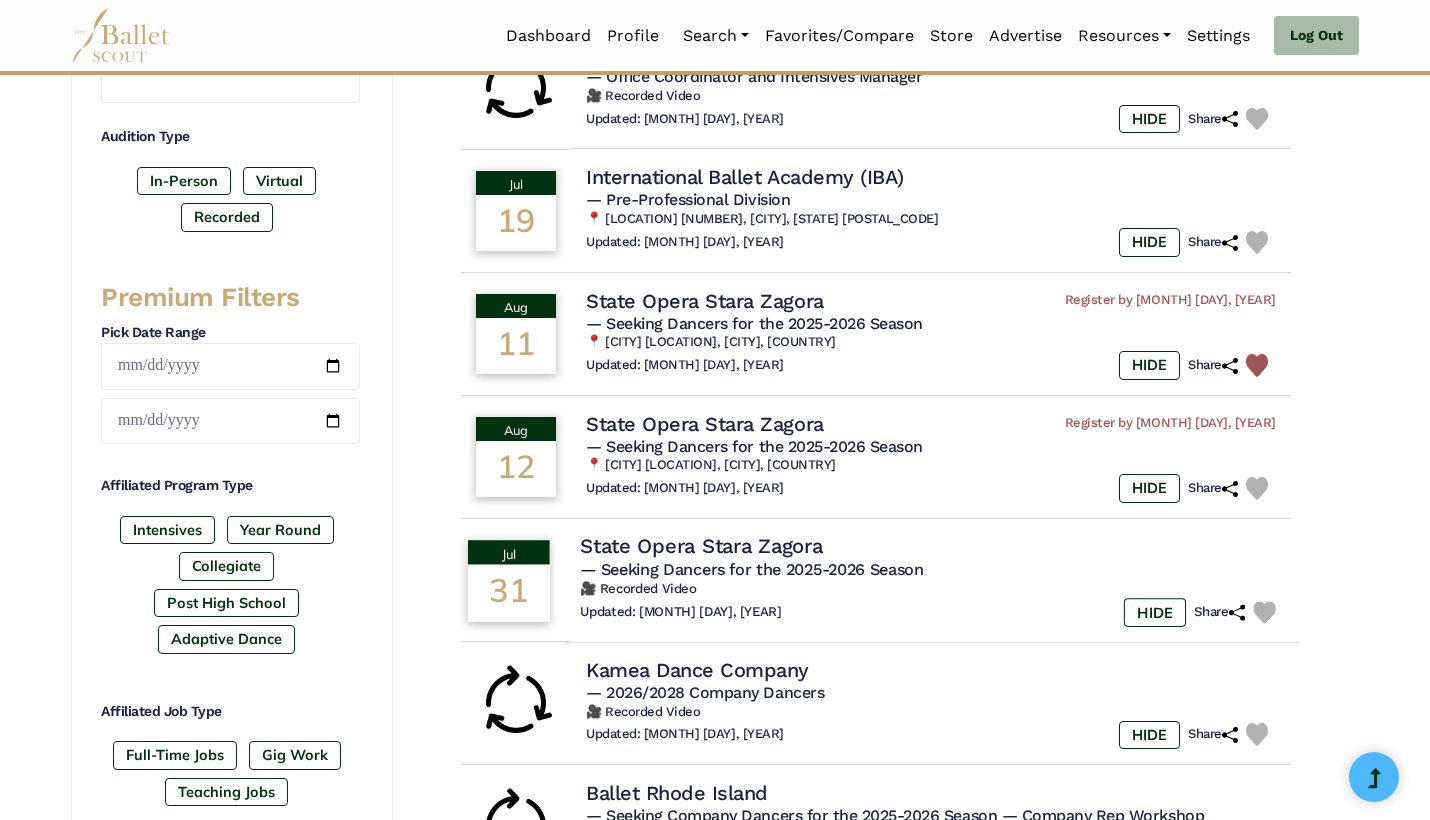 scroll, scrollTop: 632, scrollLeft: 0, axis: vertical 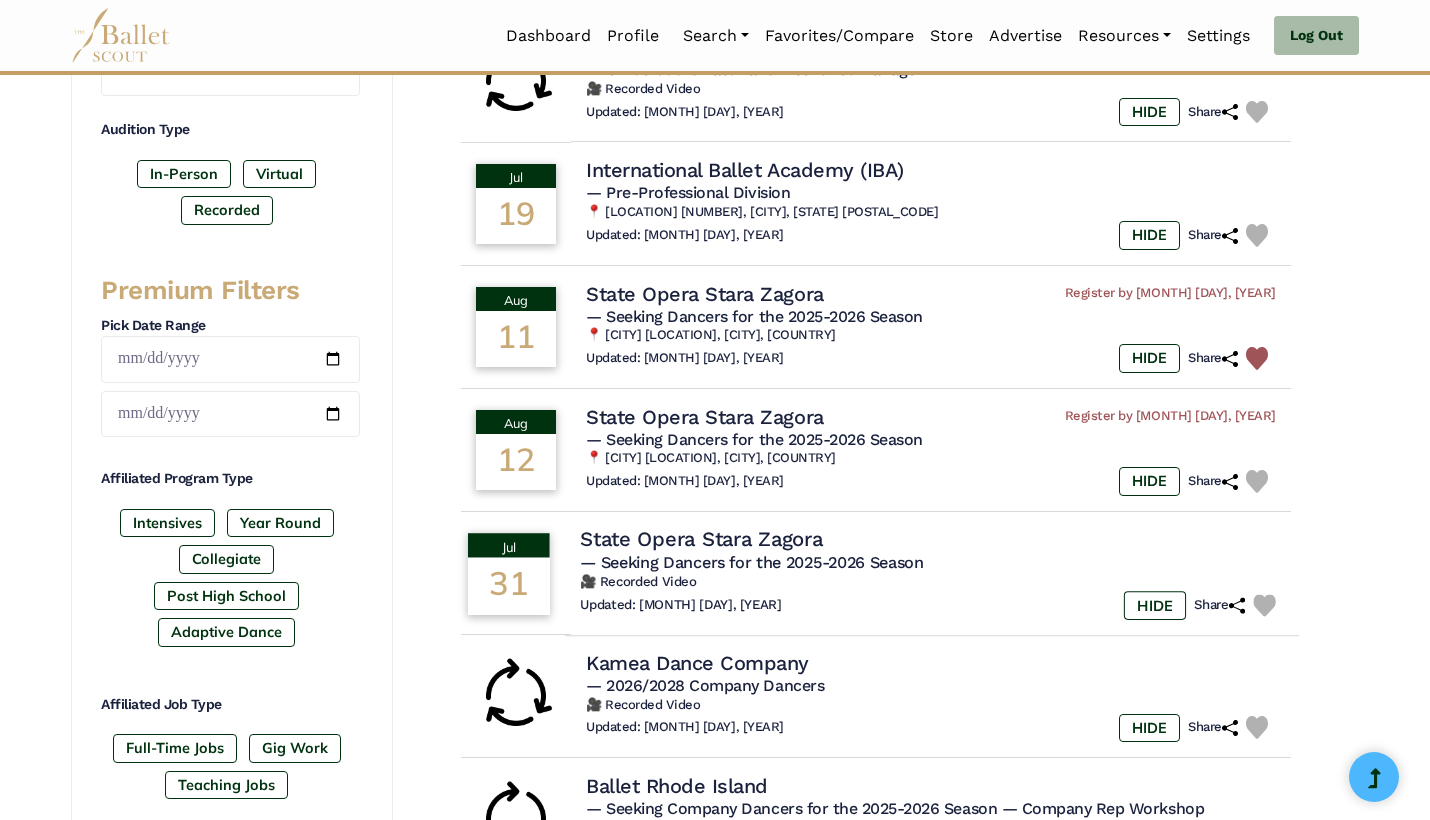 click at bounding box center (1264, 605) 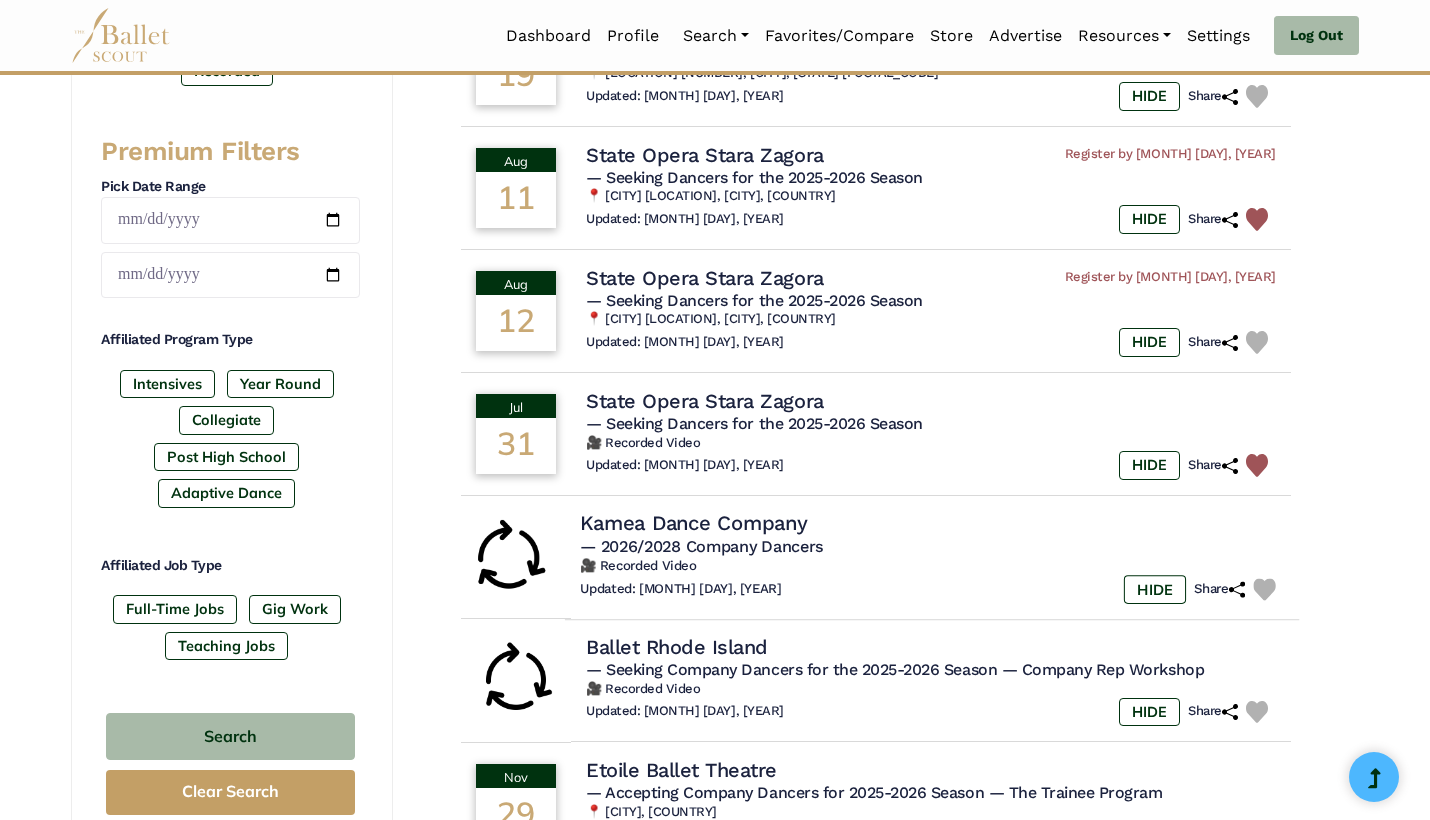 scroll, scrollTop: 774, scrollLeft: 0, axis: vertical 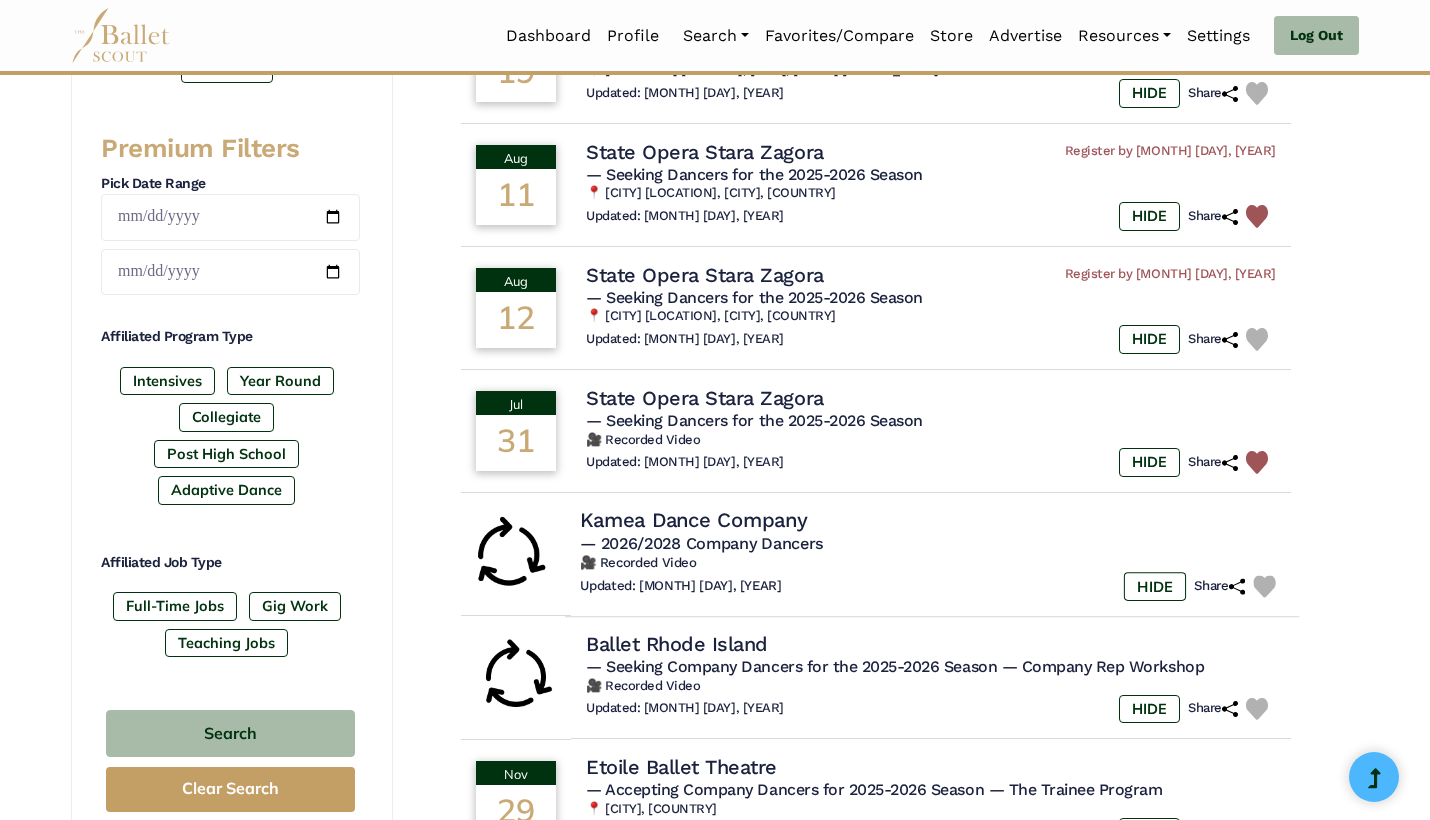 click at bounding box center (1264, 586) 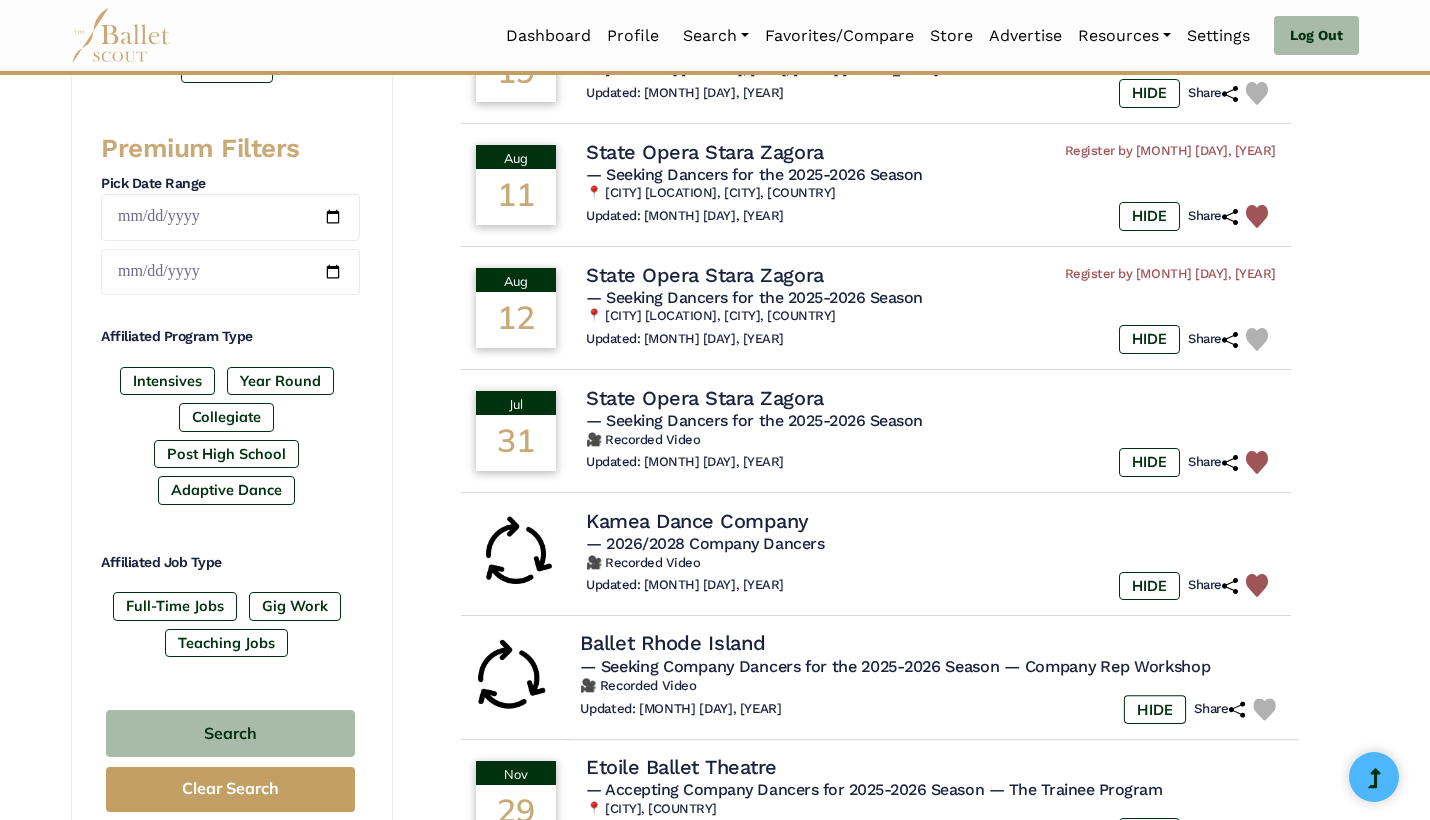 click at bounding box center [1264, 709] 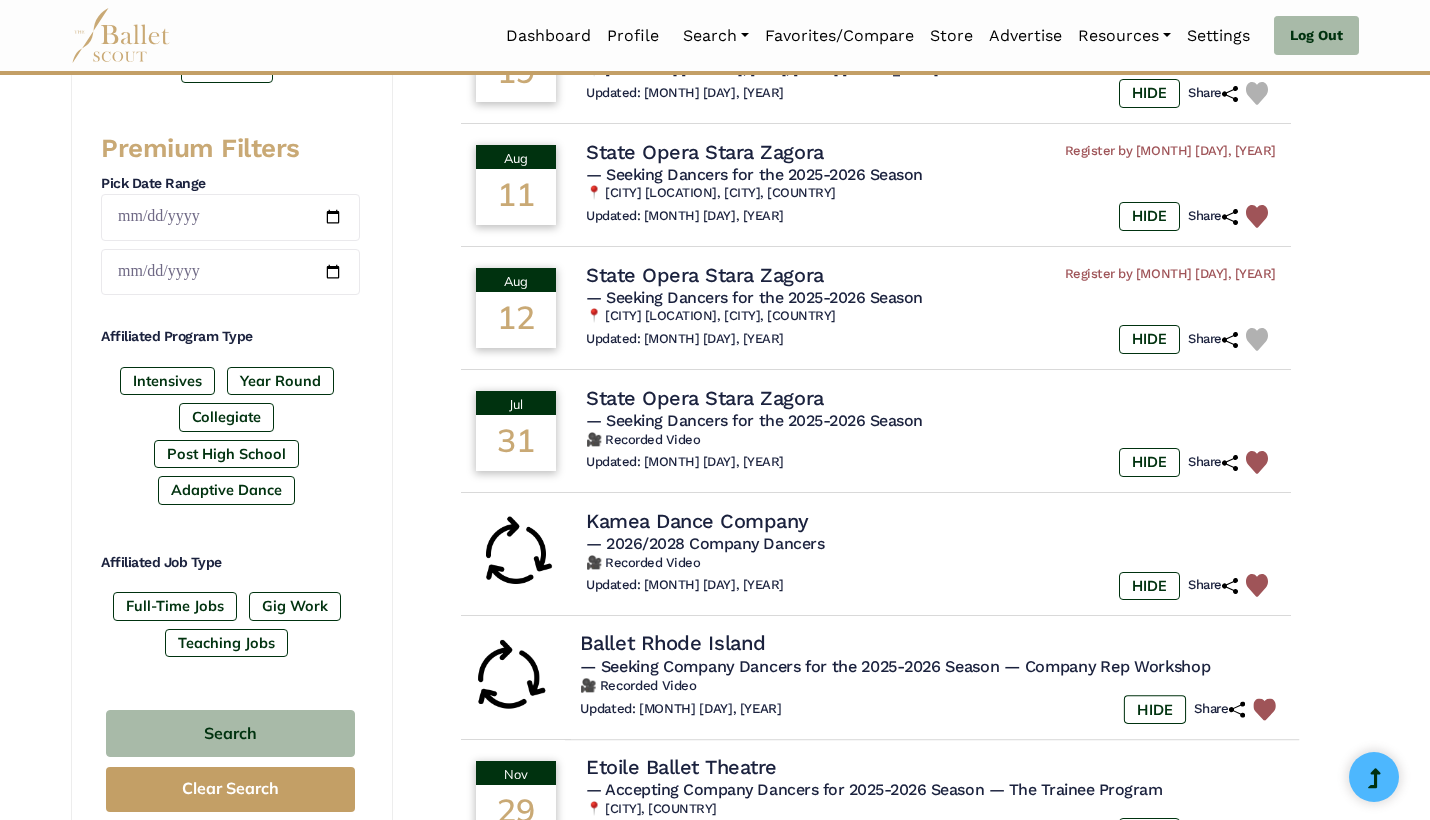 click on "Updated: July 6, 2025
HIDE
Share" at bounding box center (932, 709) 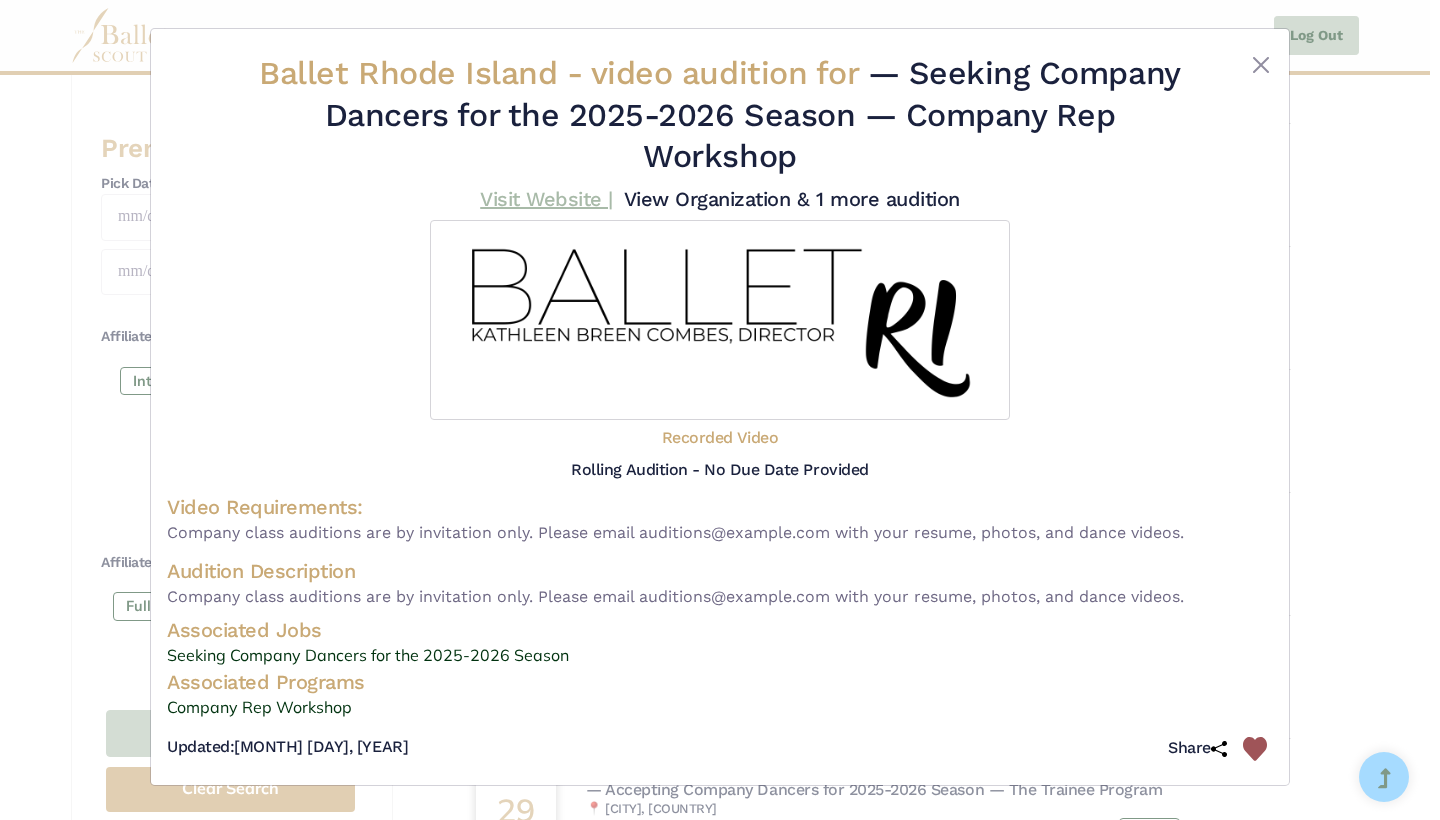 click on "Visit Website |" at bounding box center (546, 199) 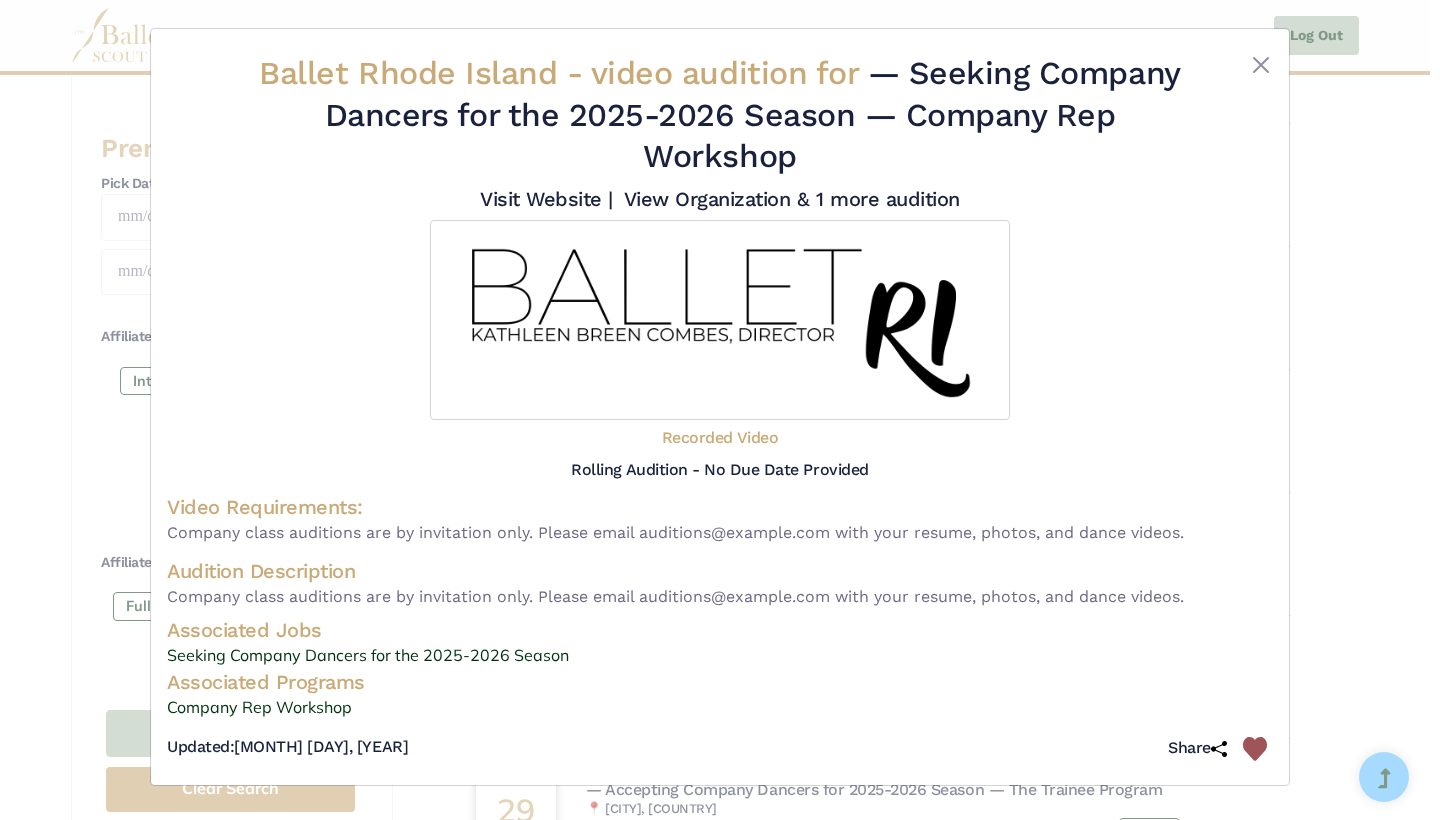 click on "Ballet Rhode Island
-
video audition for
— Seeking Company Dancers for the 2025-2026 Season
— Company Rep Workshop
Visit Website |" at bounding box center [720, 410] 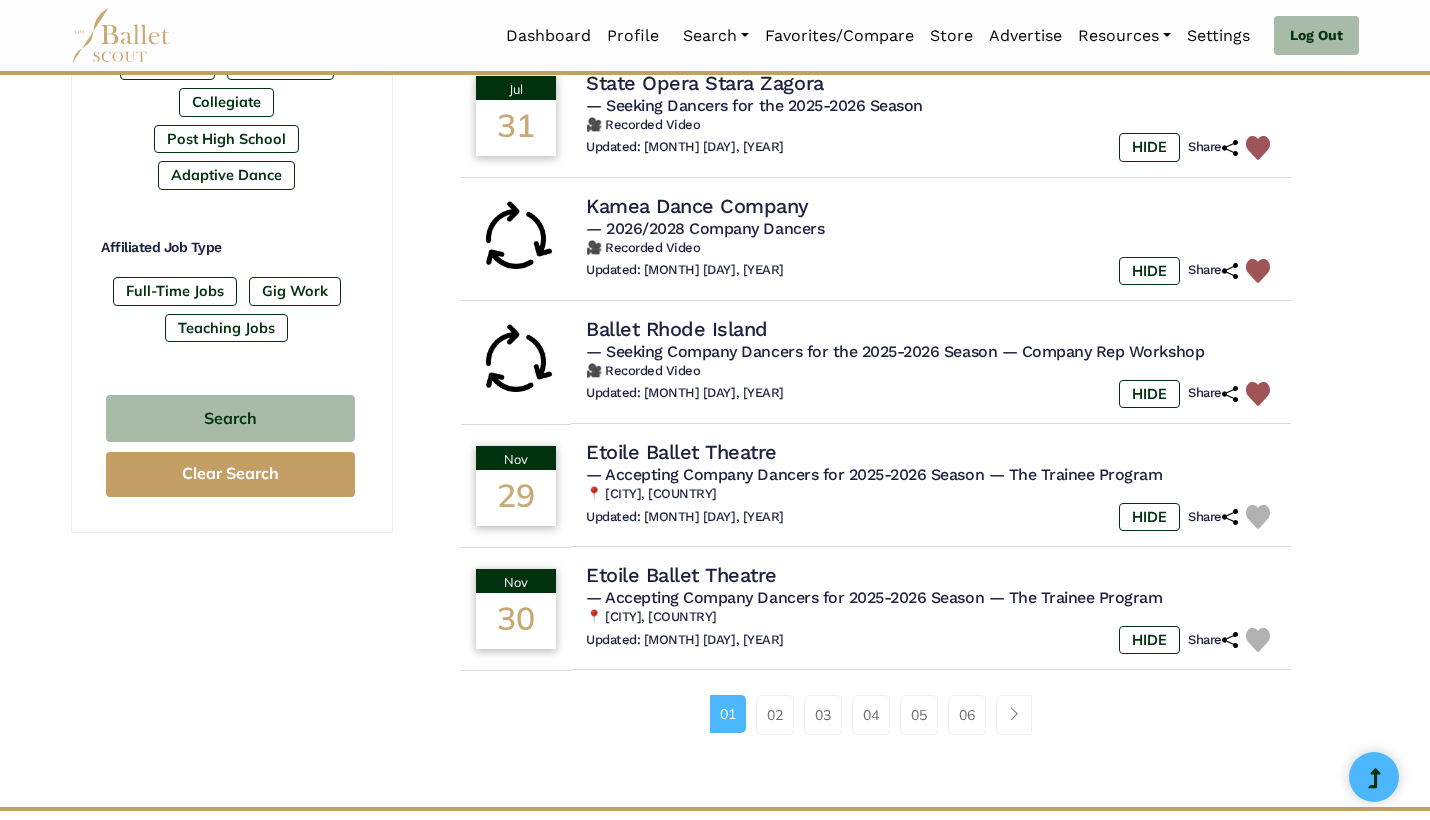 scroll, scrollTop: 1096, scrollLeft: 0, axis: vertical 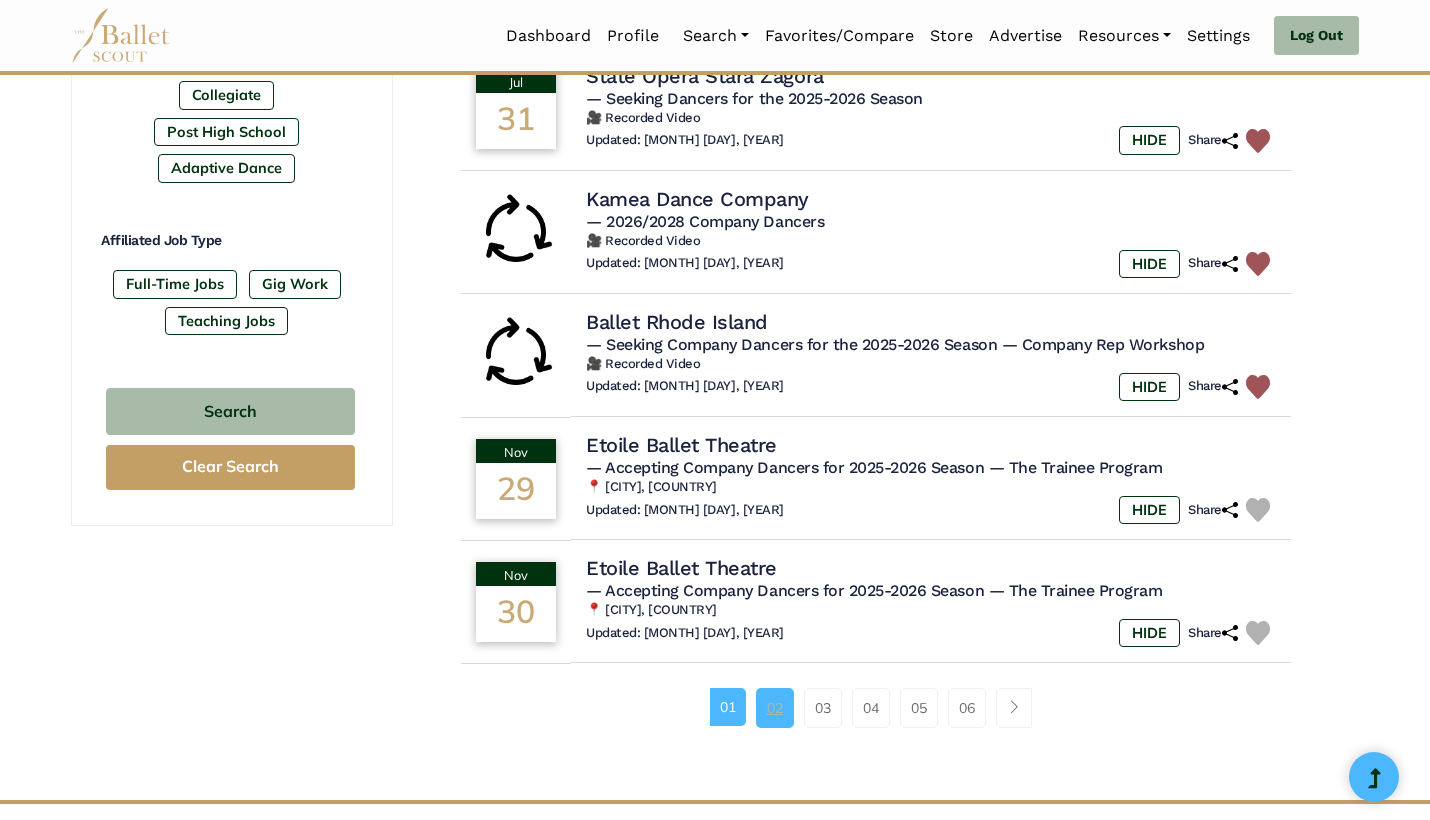 click on "02" at bounding box center [775, 708] 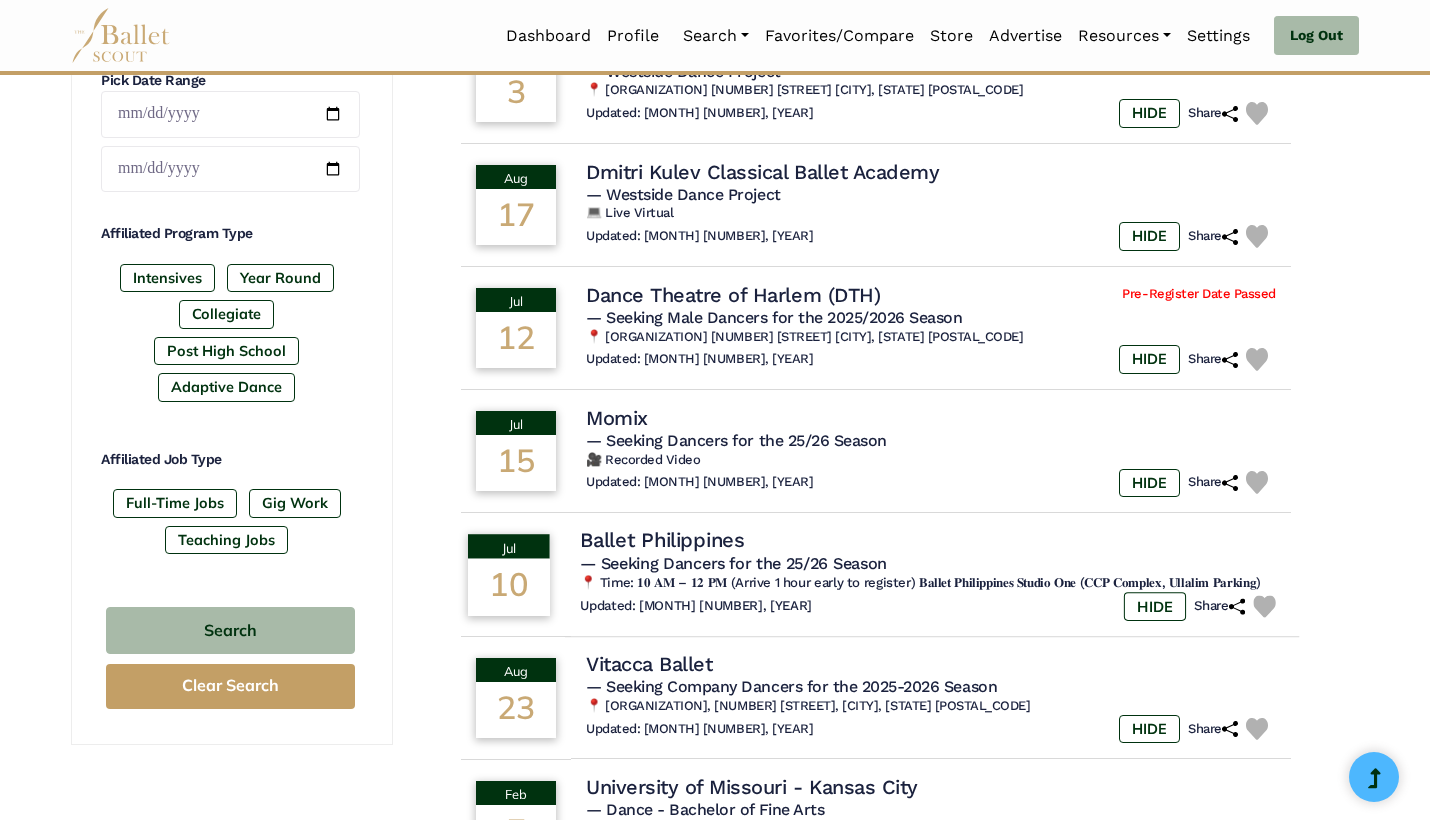 scroll, scrollTop: 889, scrollLeft: 0, axis: vertical 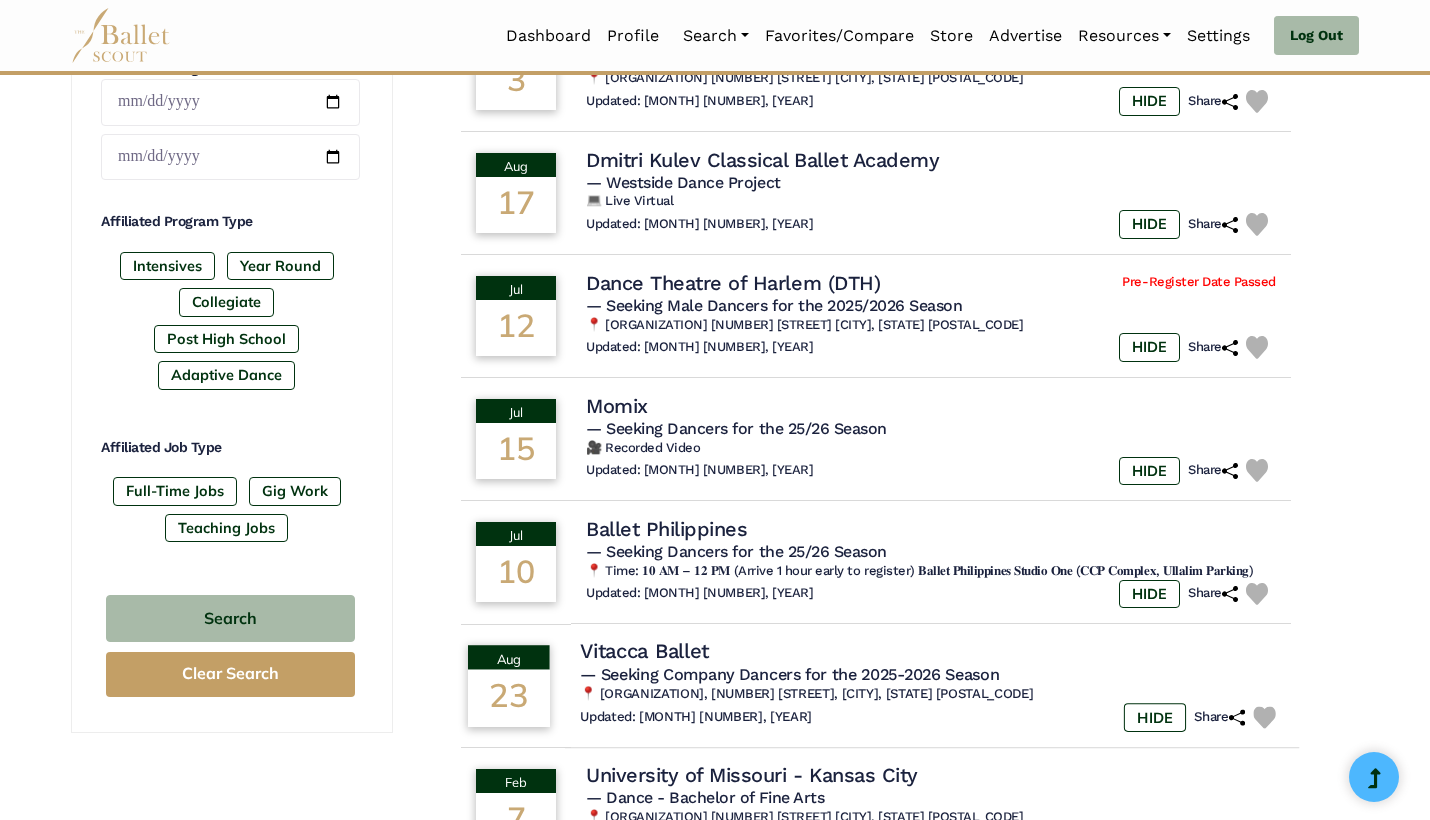 click at bounding box center (1264, 717) 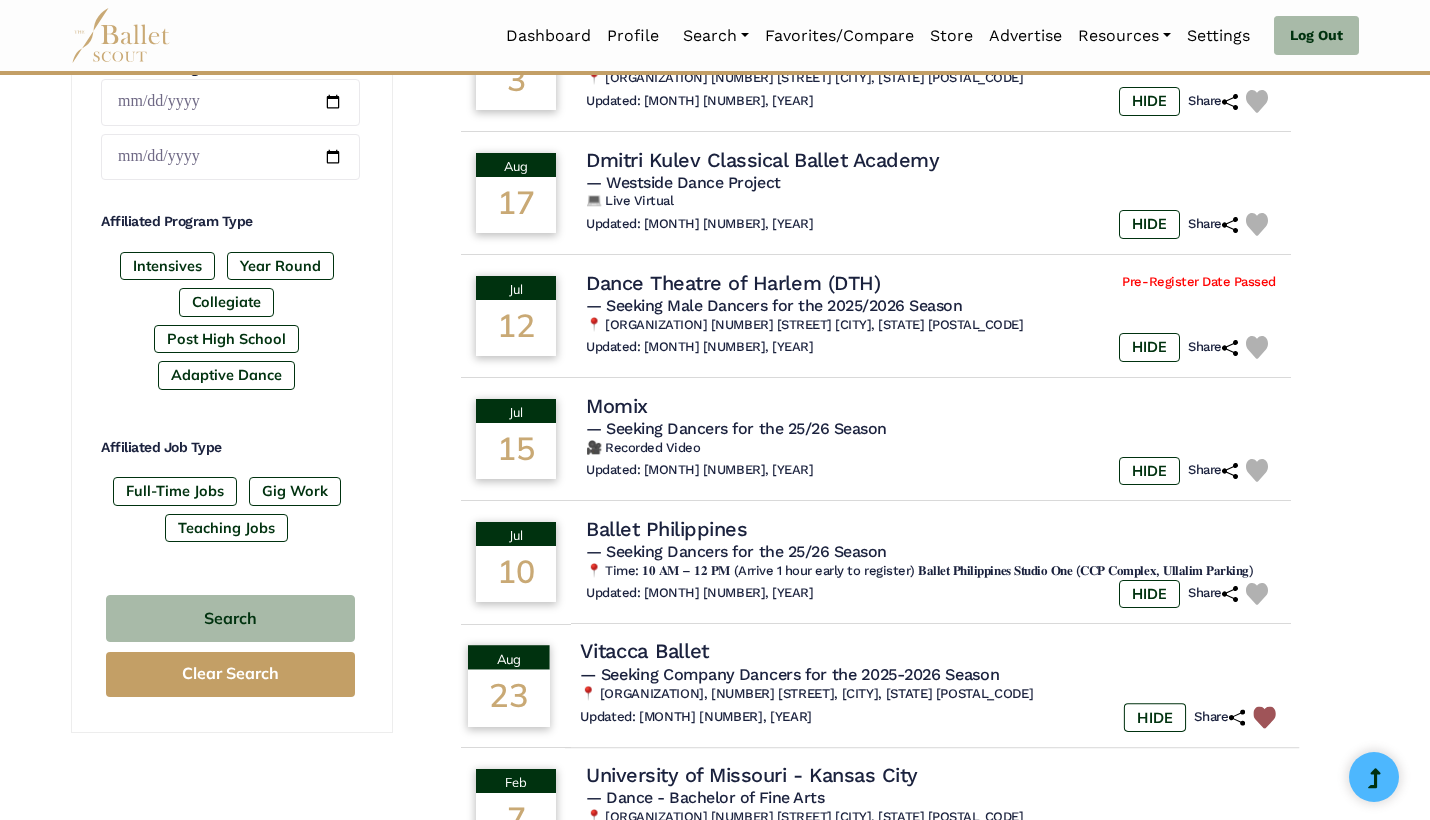 click on "Vitacca Ballet" at bounding box center [644, 651] 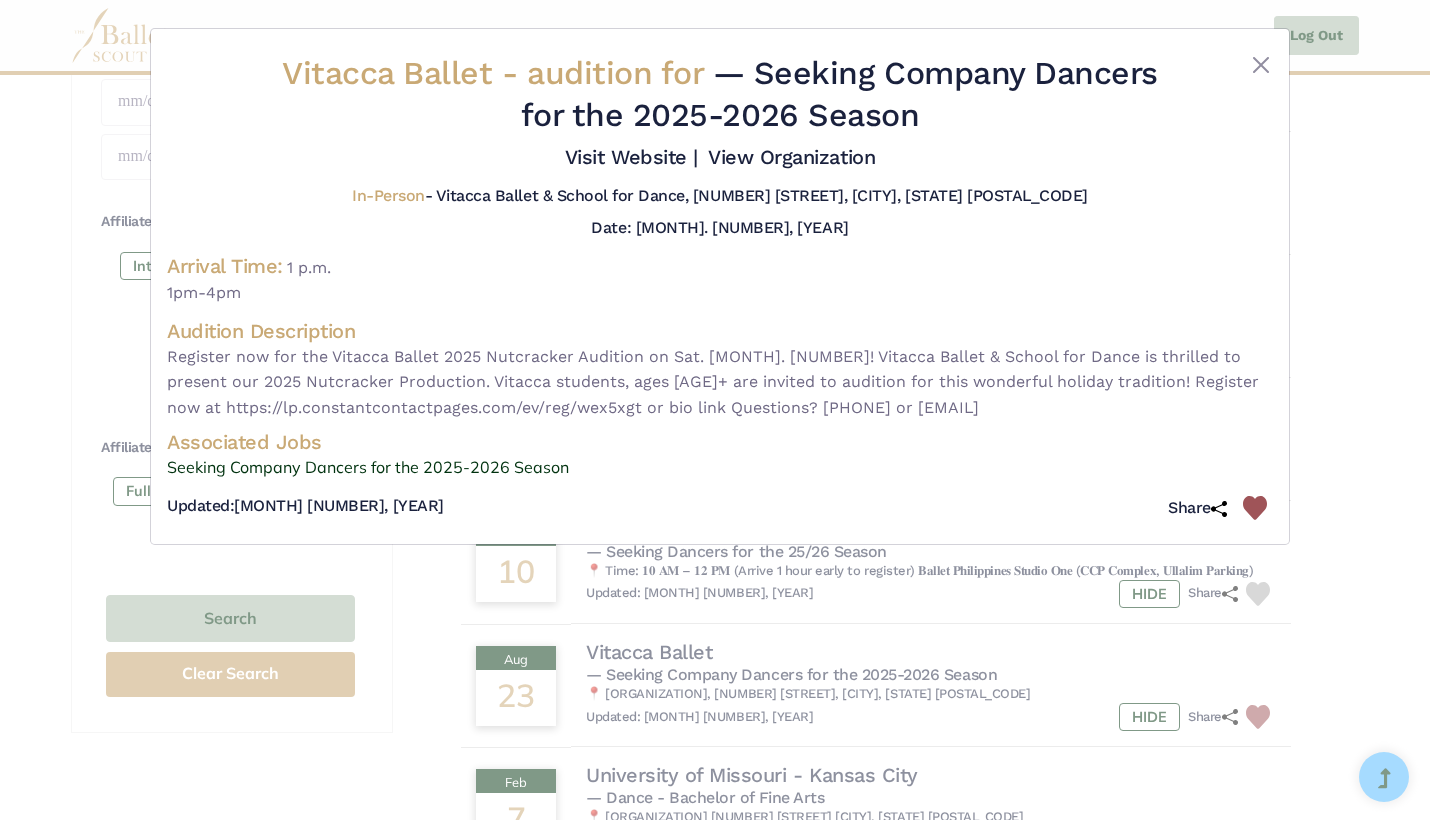click at bounding box center [1255, 508] 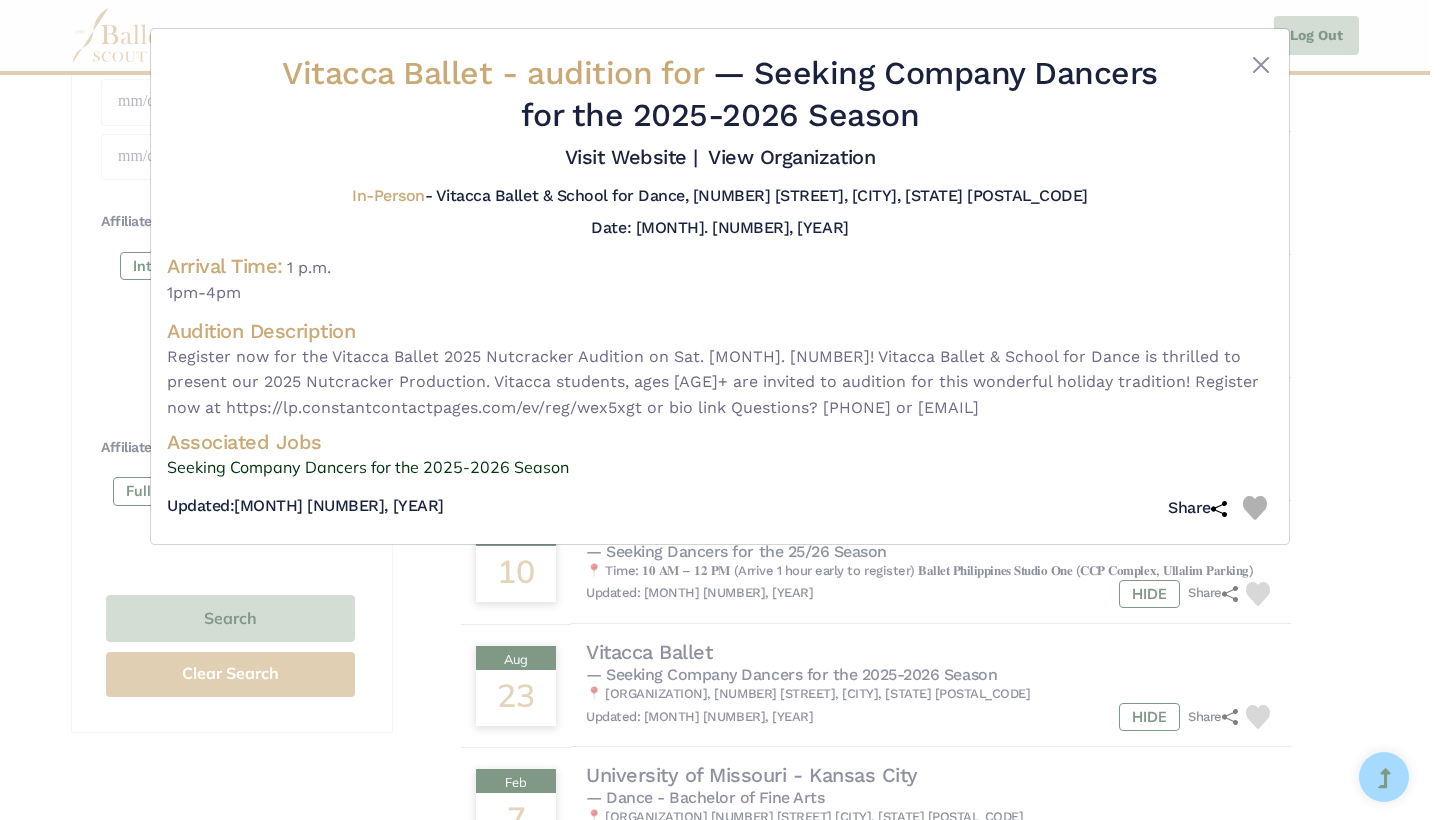click on "Vitacca Ballet
-
audition for
— Seeking Company Dancers for the 2025-2026 Season
Visit Website |" at bounding box center (720, 410) 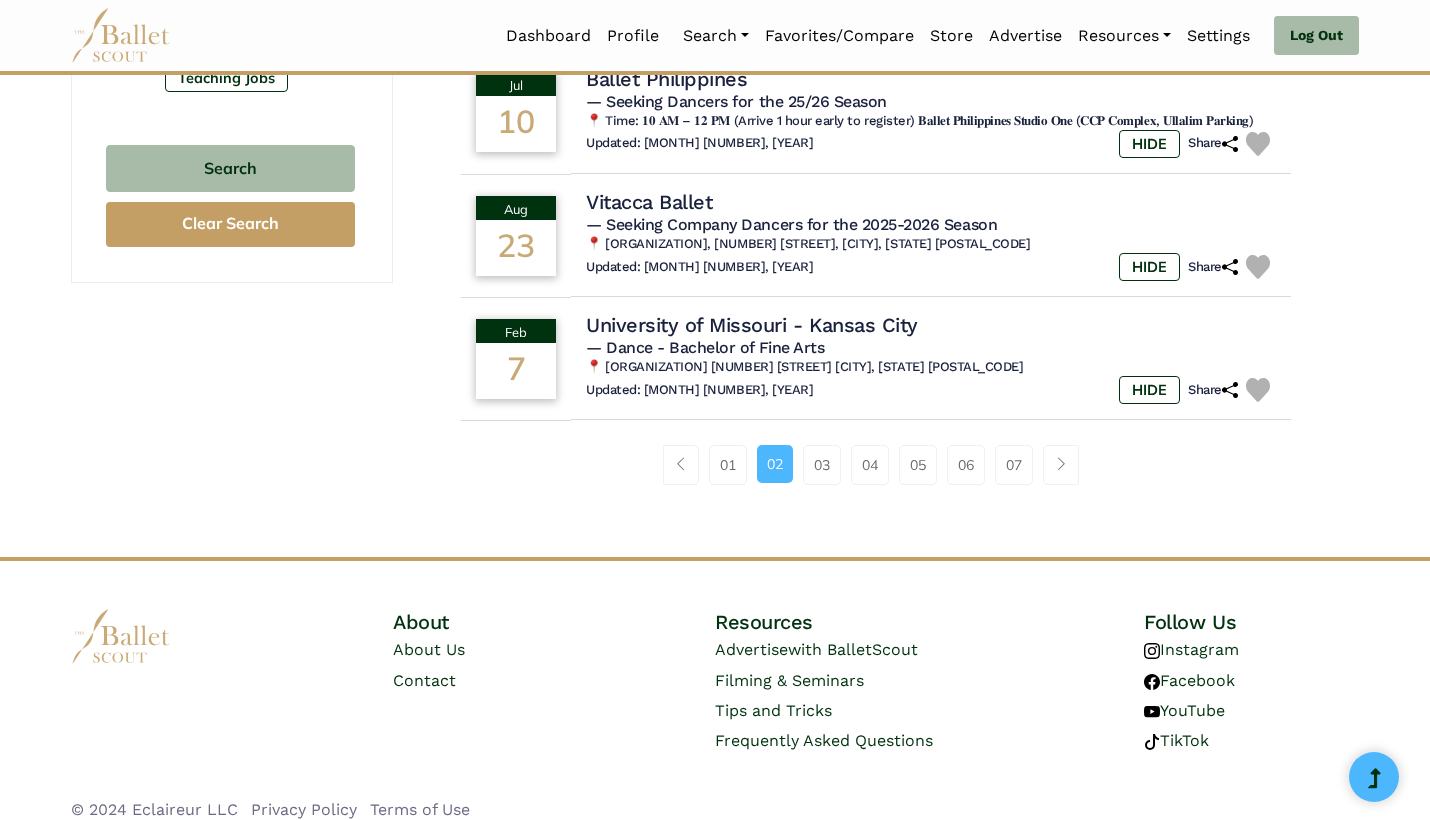 scroll, scrollTop: 1338, scrollLeft: 0, axis: vertical 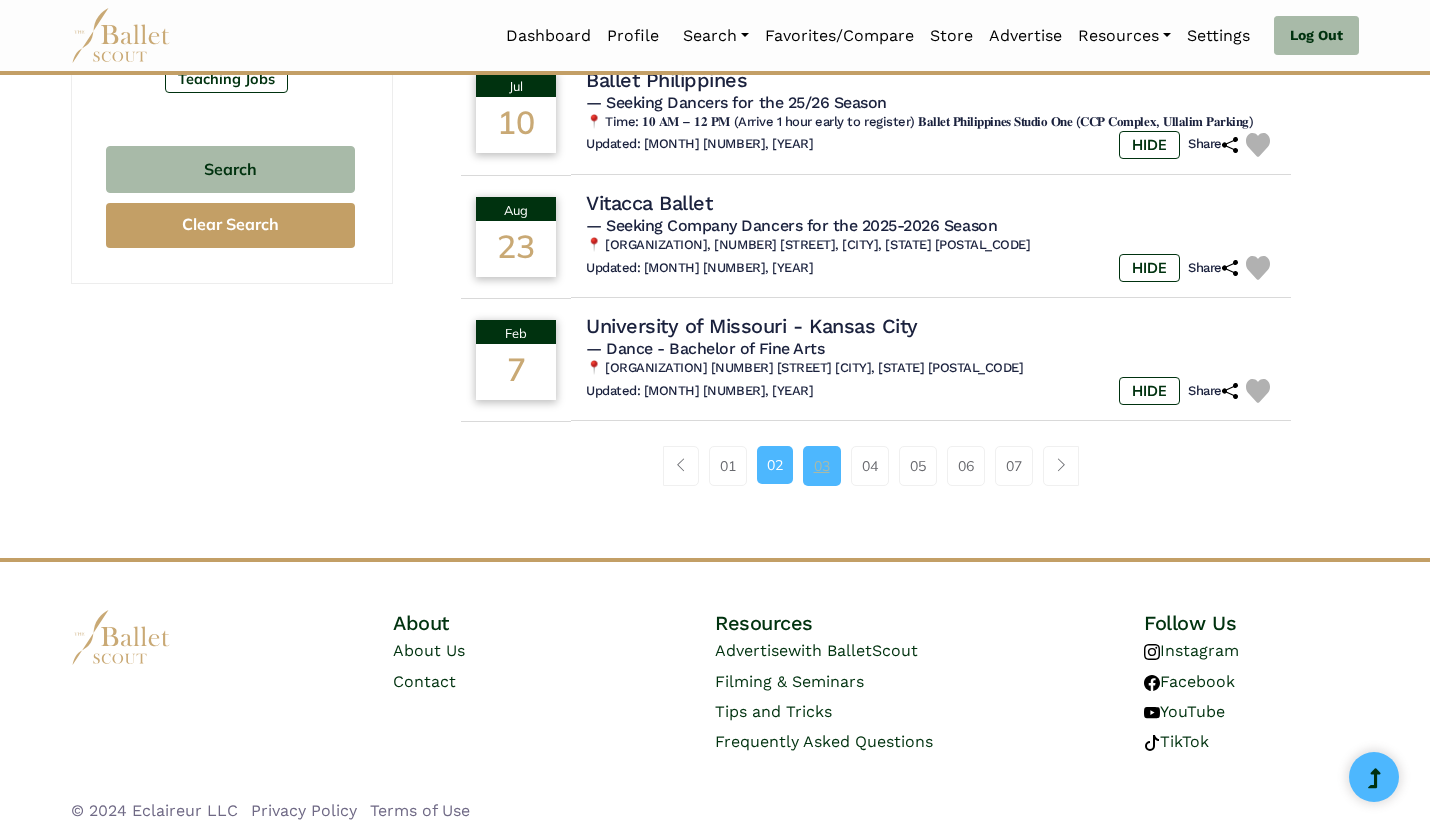 click on "03" at bounding box center (822, 466) 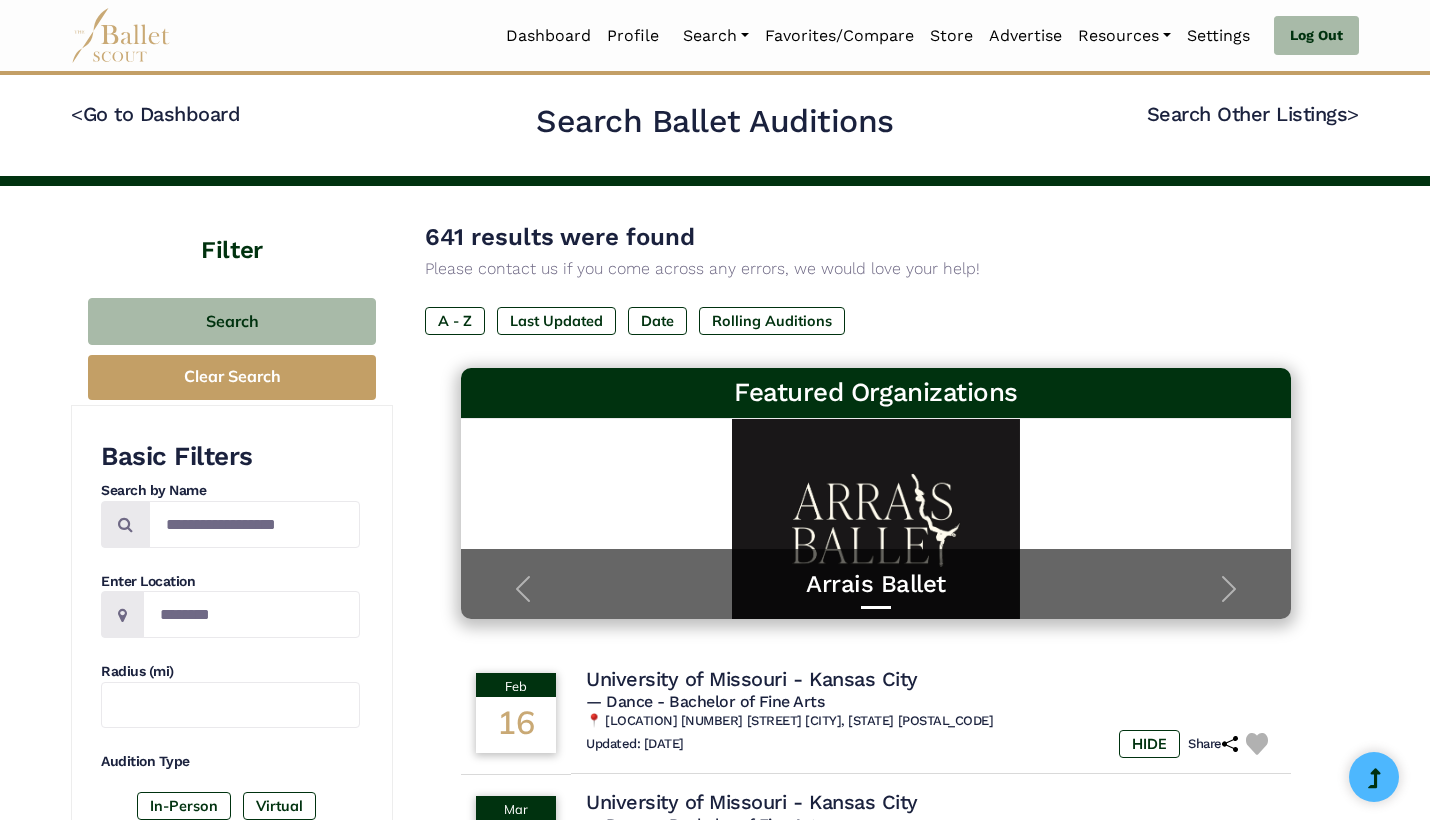 scroll, scrollTop: 0, scrollLeft: 0, axis: both 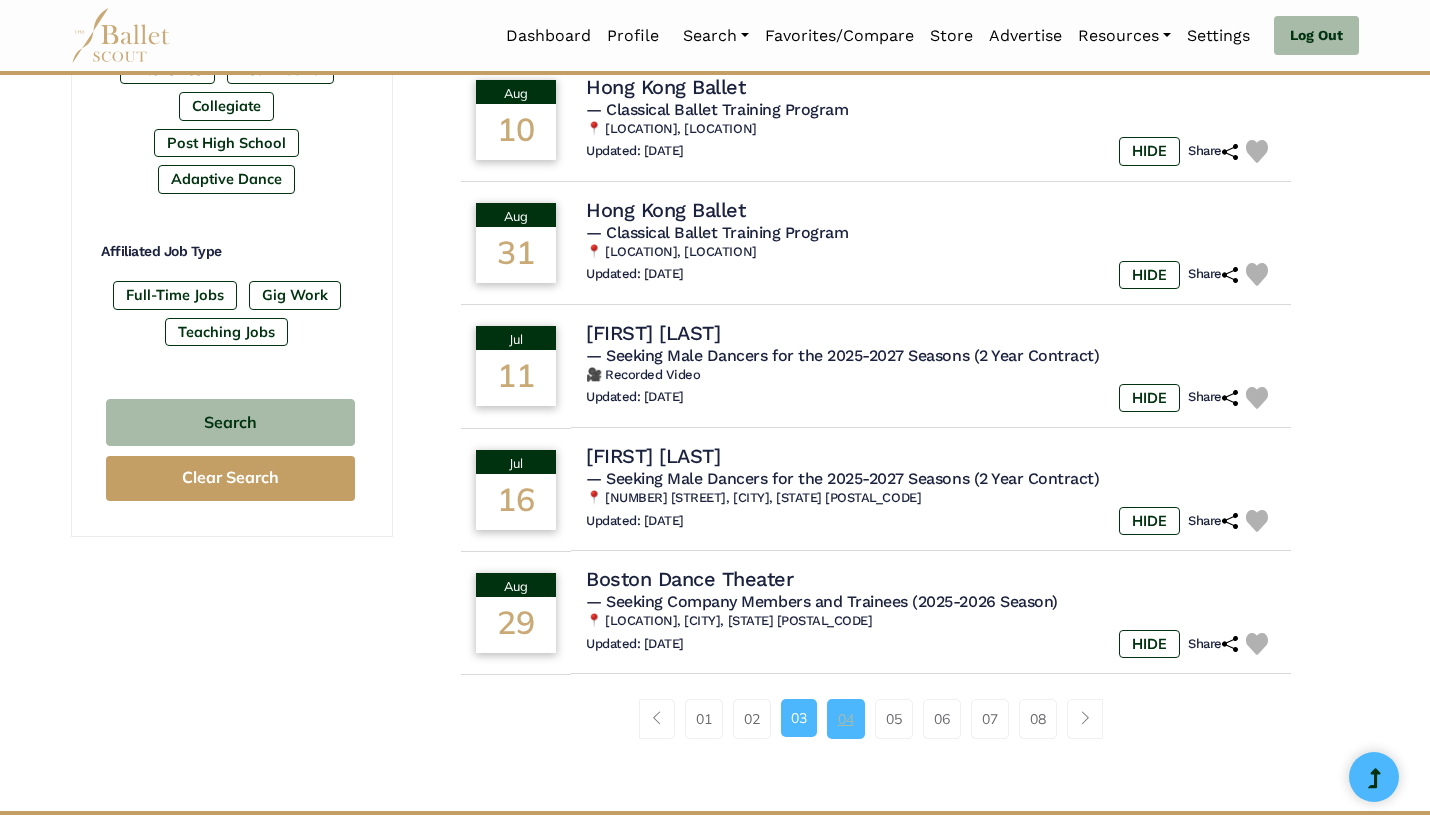 click on "04" at bounding box center (846, 719) 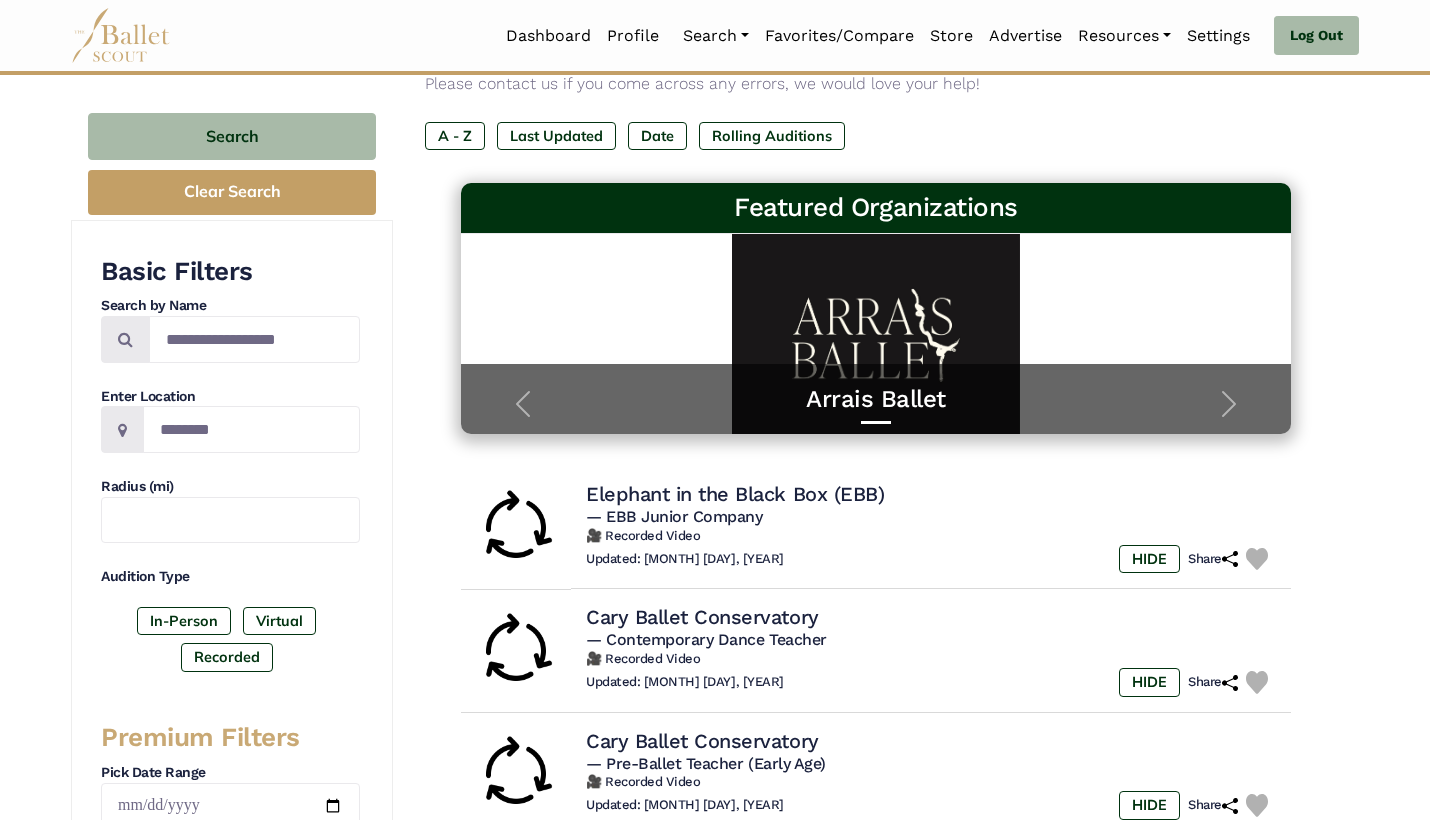 scroll, scrollTop: 188, scrollLeft: 0, axis: vertical 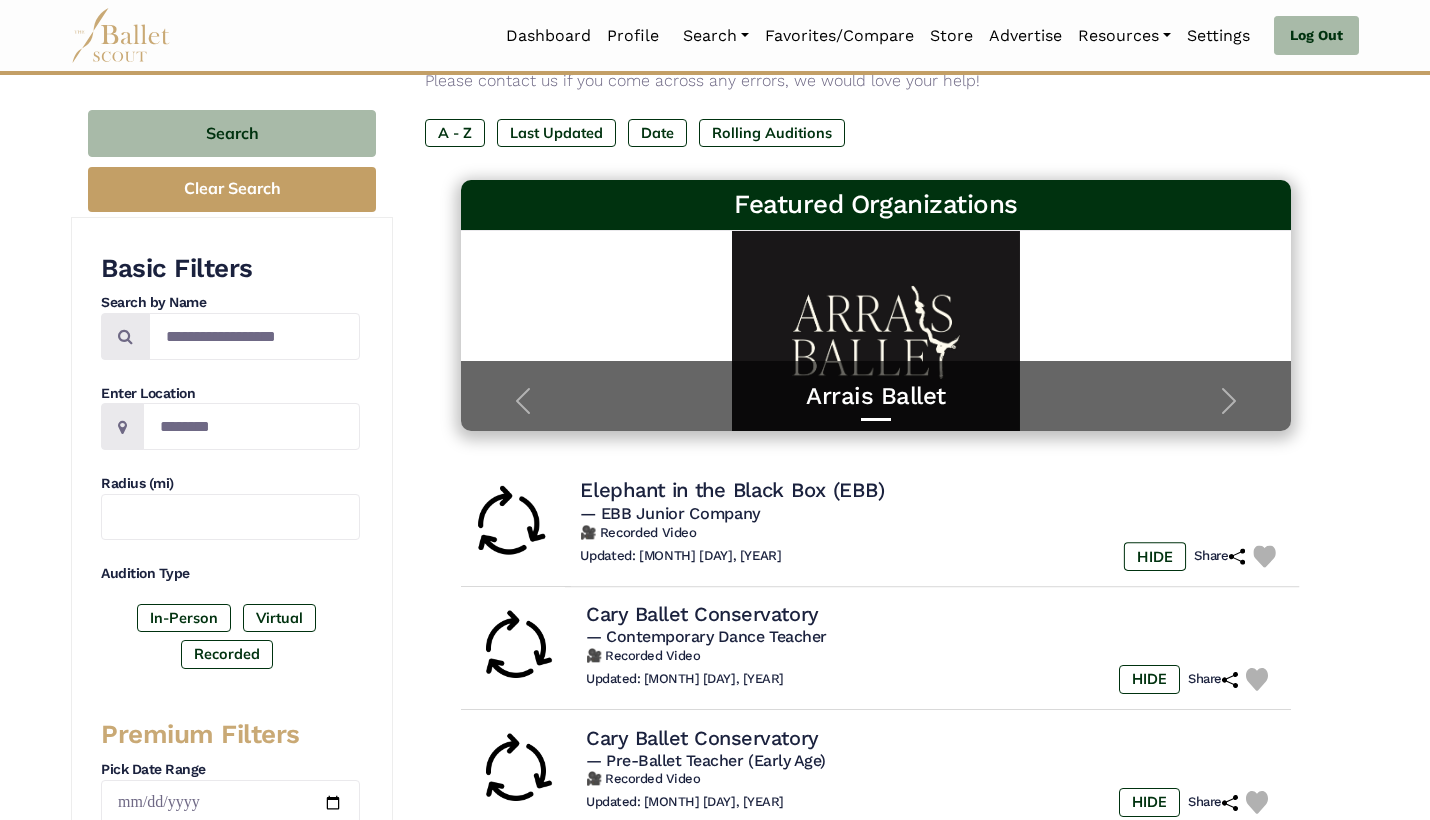 click on "Elephant in the Black Box (EBB)" at bounding box center (732, 490) 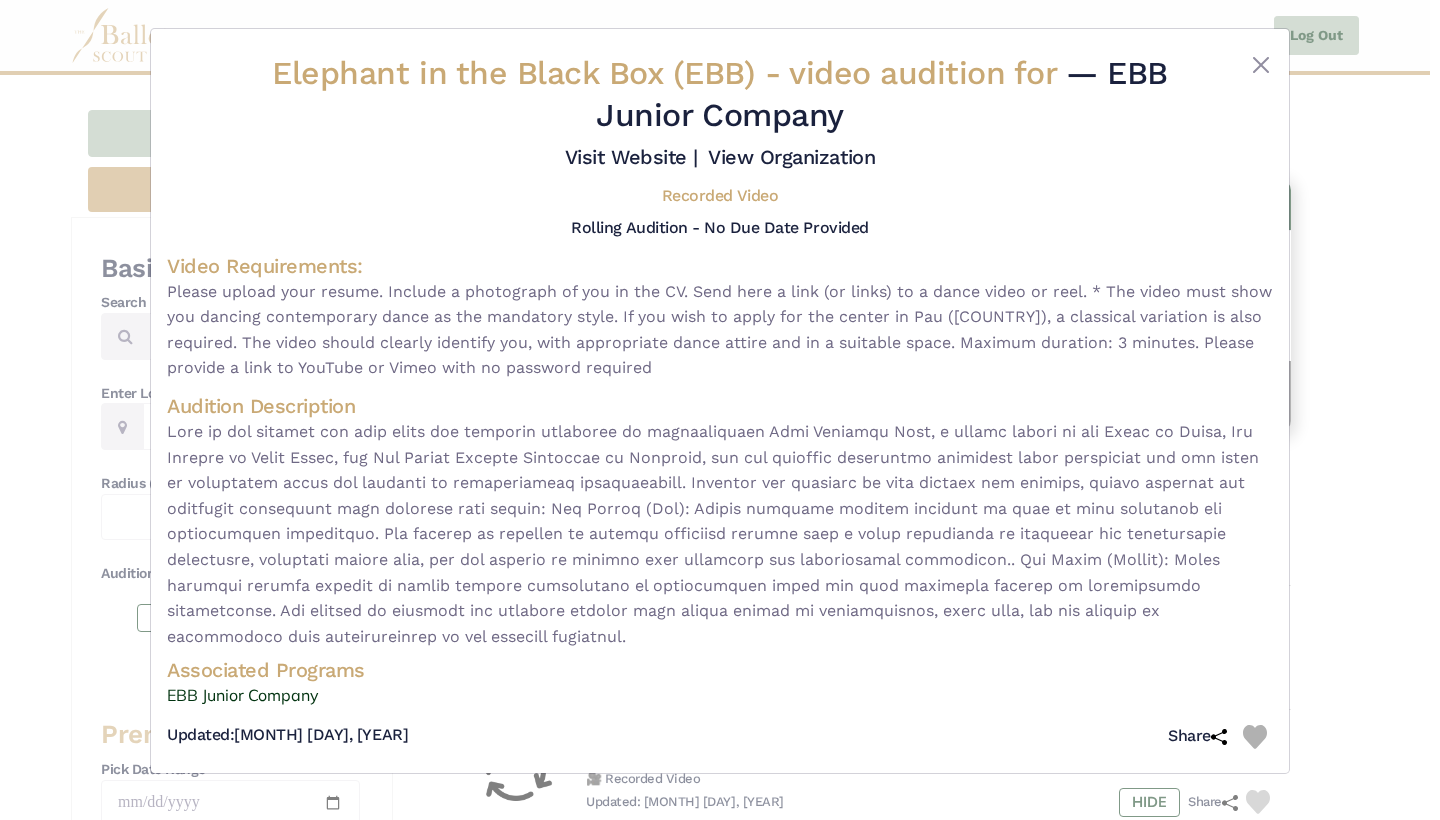 click on "Elephant in the Black Box (EBB)
-
video audition for
— EBB Junior Company
Visit Website |
View Organization" at bounding box center [720, 410] 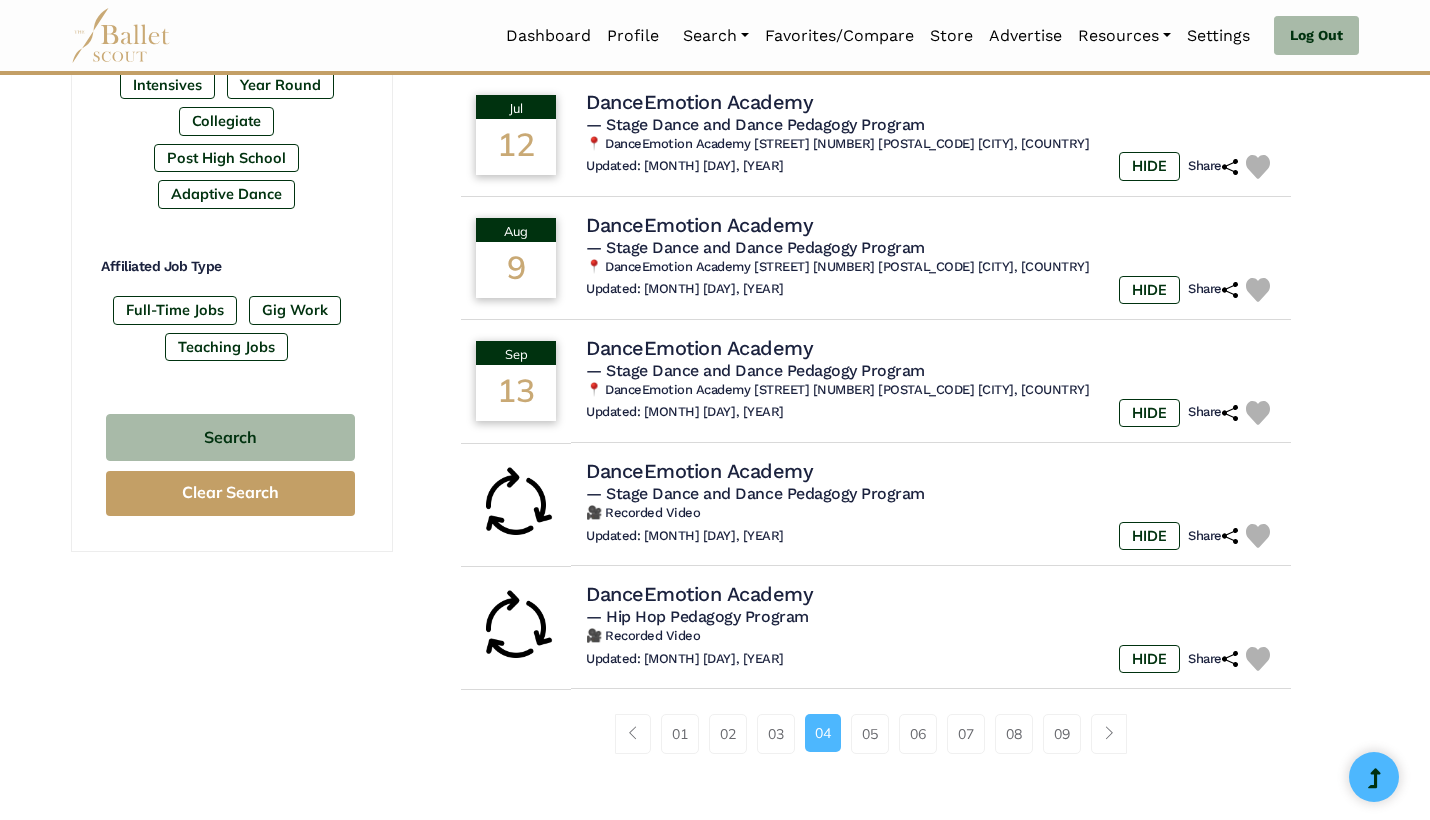 scroll, scrollTop: 1074, scrollLeft: 0, axis: vertical 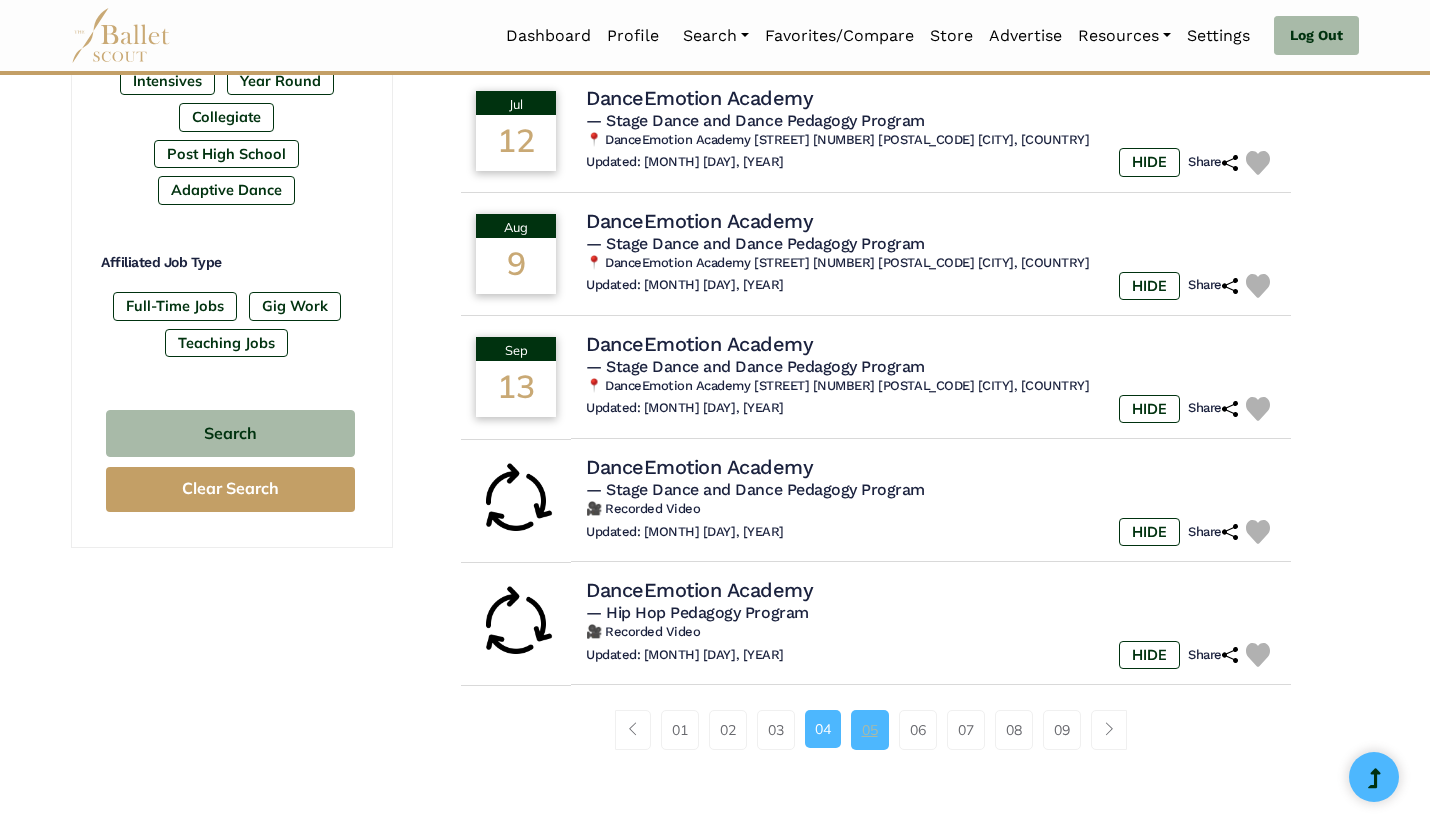 click on "05" at bounding box center (870, 730) 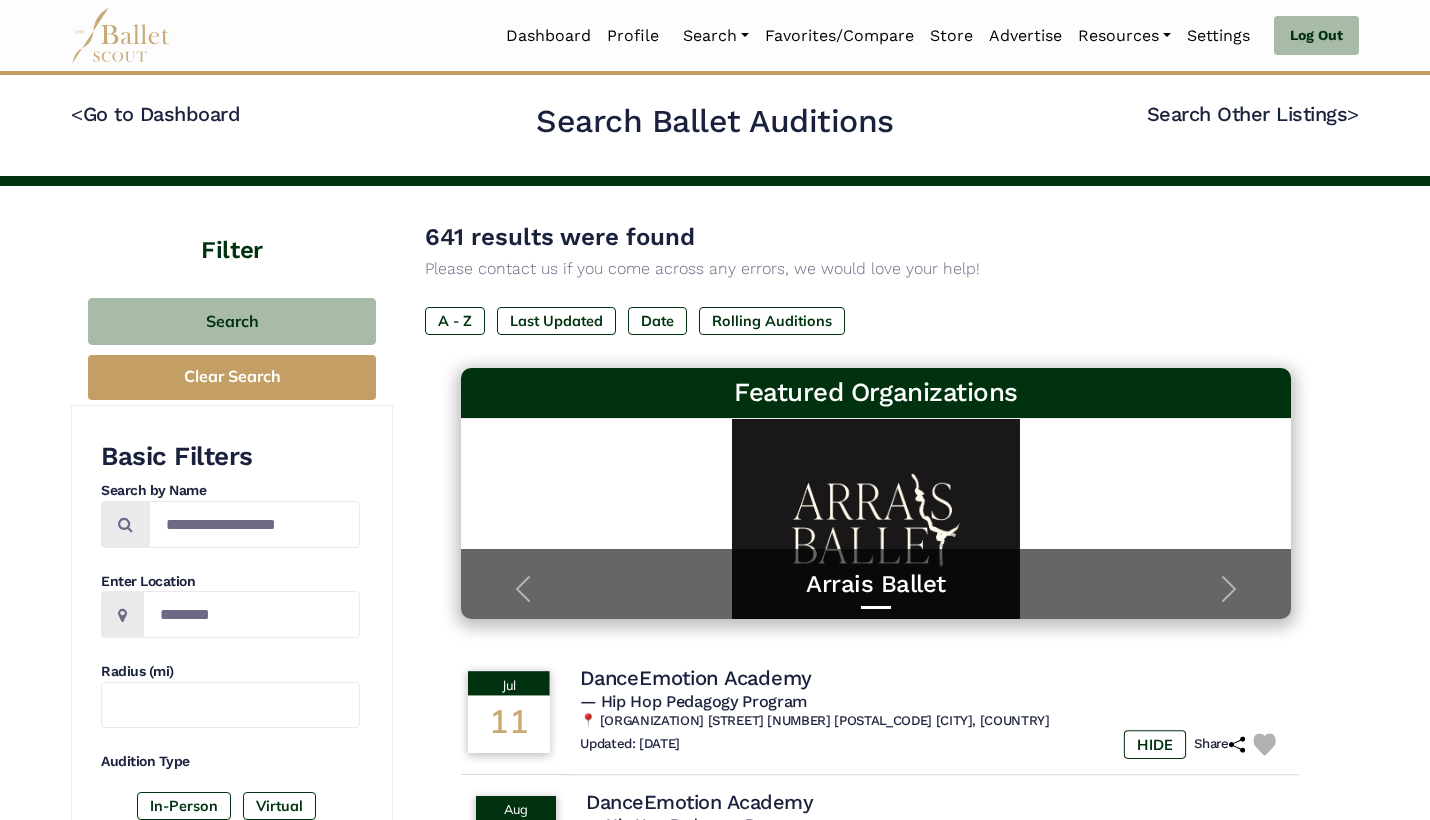 scroll, scrollTop: 0, scrollLeft: 0, axis: both 